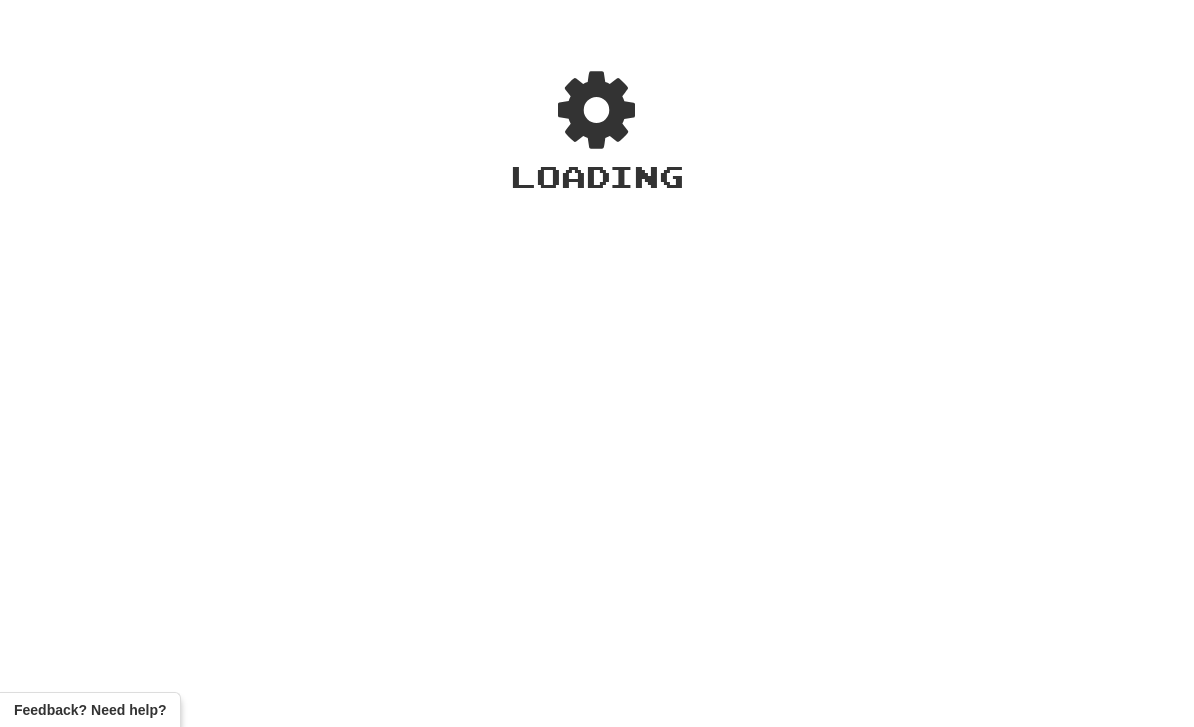 scroll, scrollTop: 0, scrollLeft: 0, axis: both 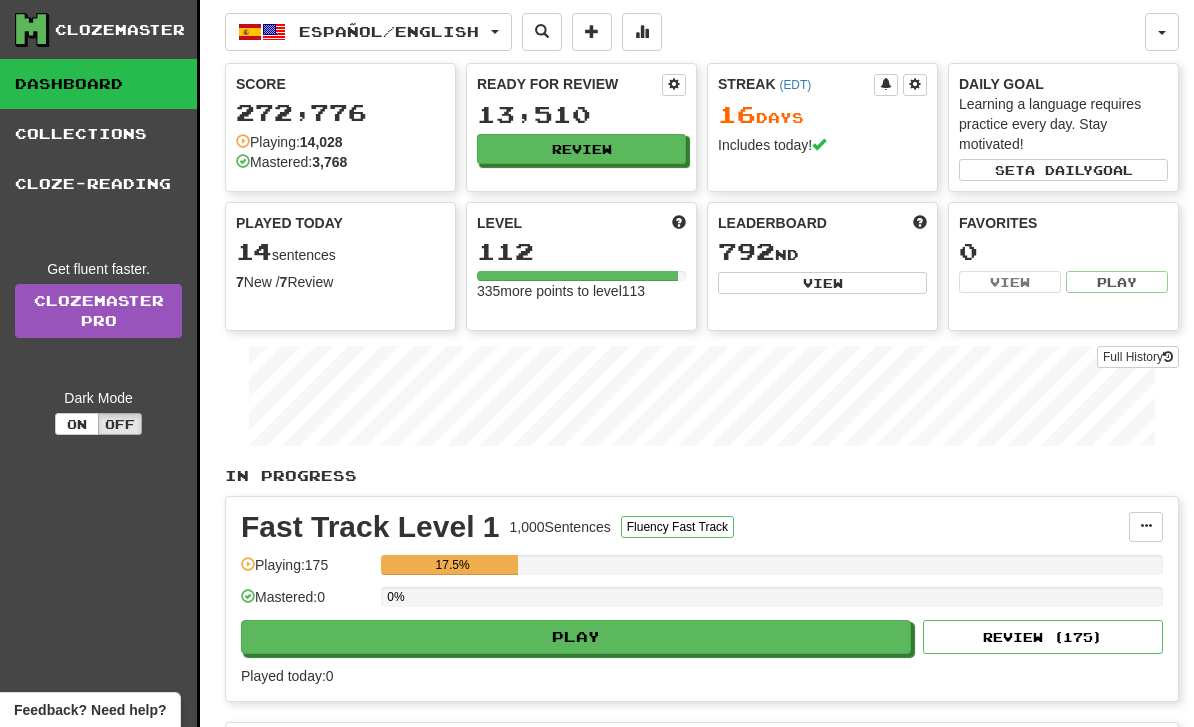 click on "Español  /  English" at bounding box center (368, 32) 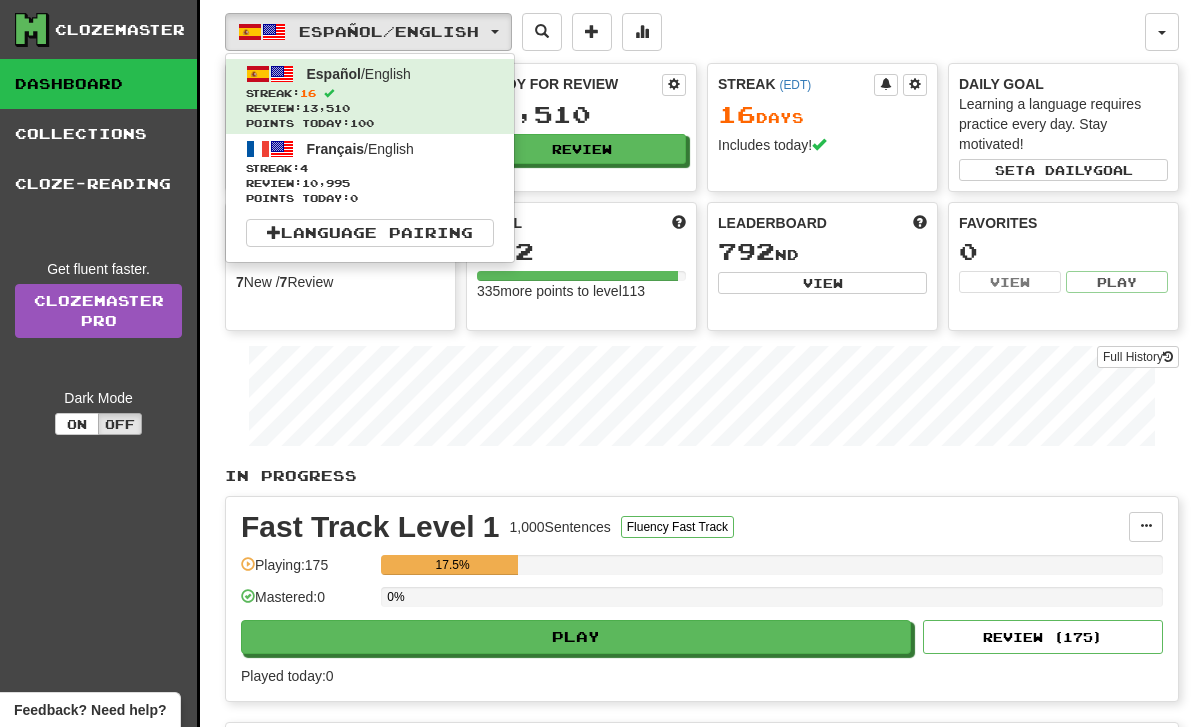 click on "Streak:  4" at bounding box center [370, 168] 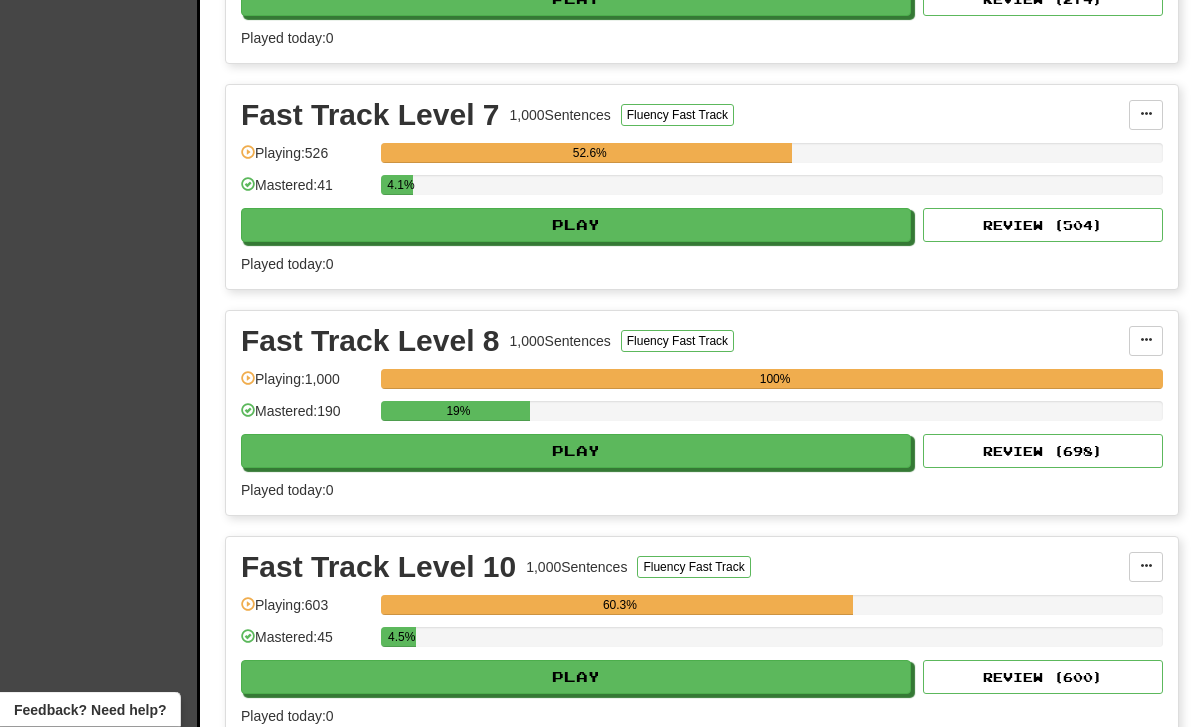 scroll, scrollTop: 863, scrollLeft: 0, axis: vertical 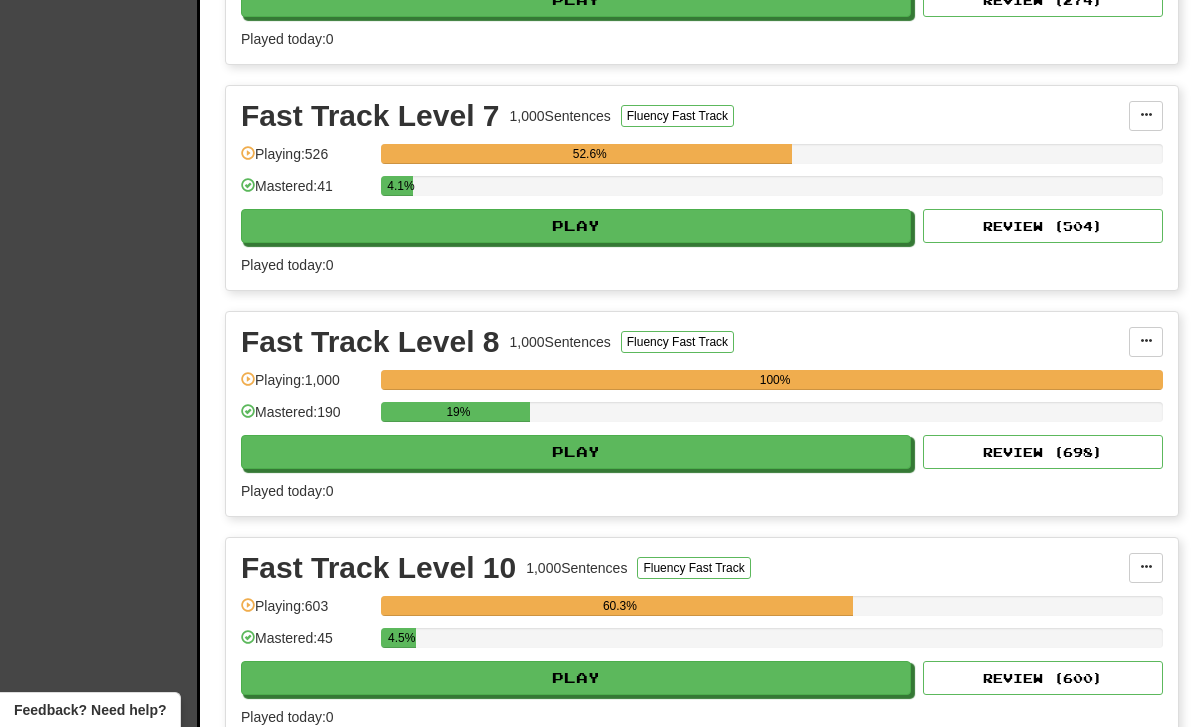 click on "Play" at bounding box center (576, 452) 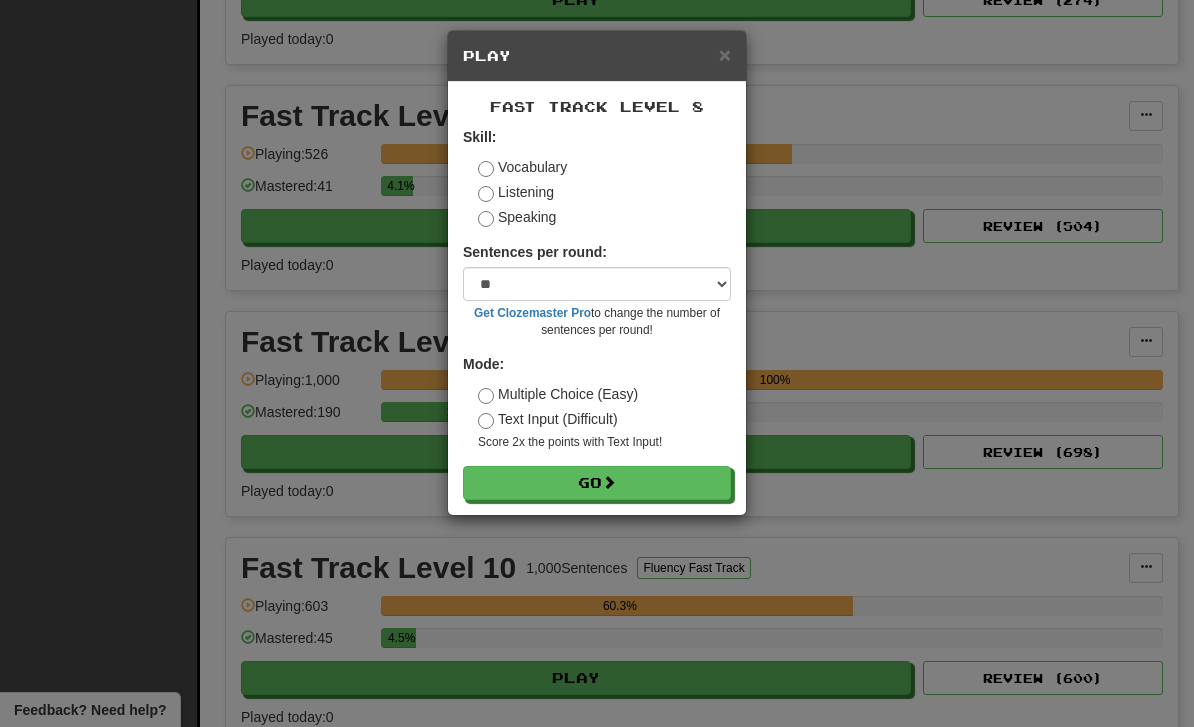 click on "Go" at bounding box center [597, 483] 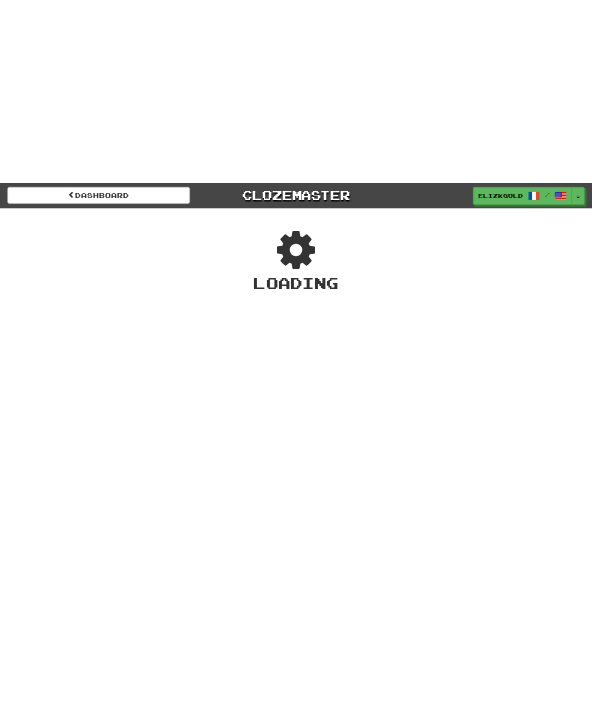 scroll, scrollTop: 0, scrollLeft: 0, axis: both 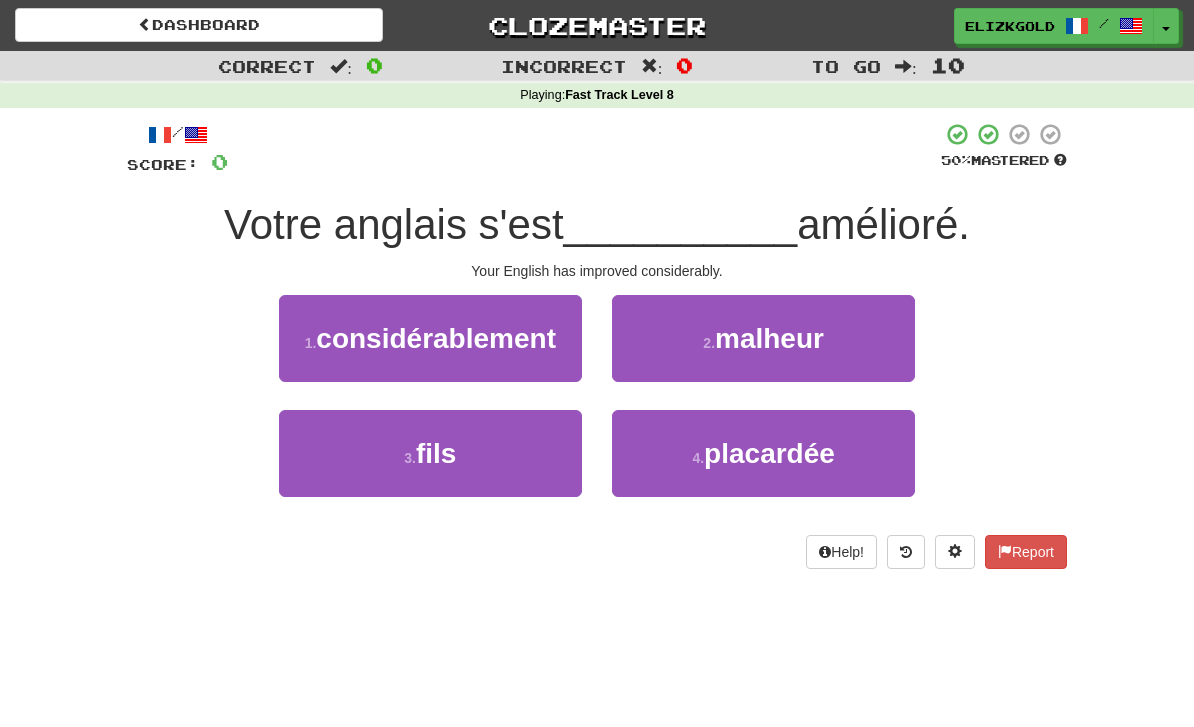 click on "considérablement" at bounding box center (436, 338) 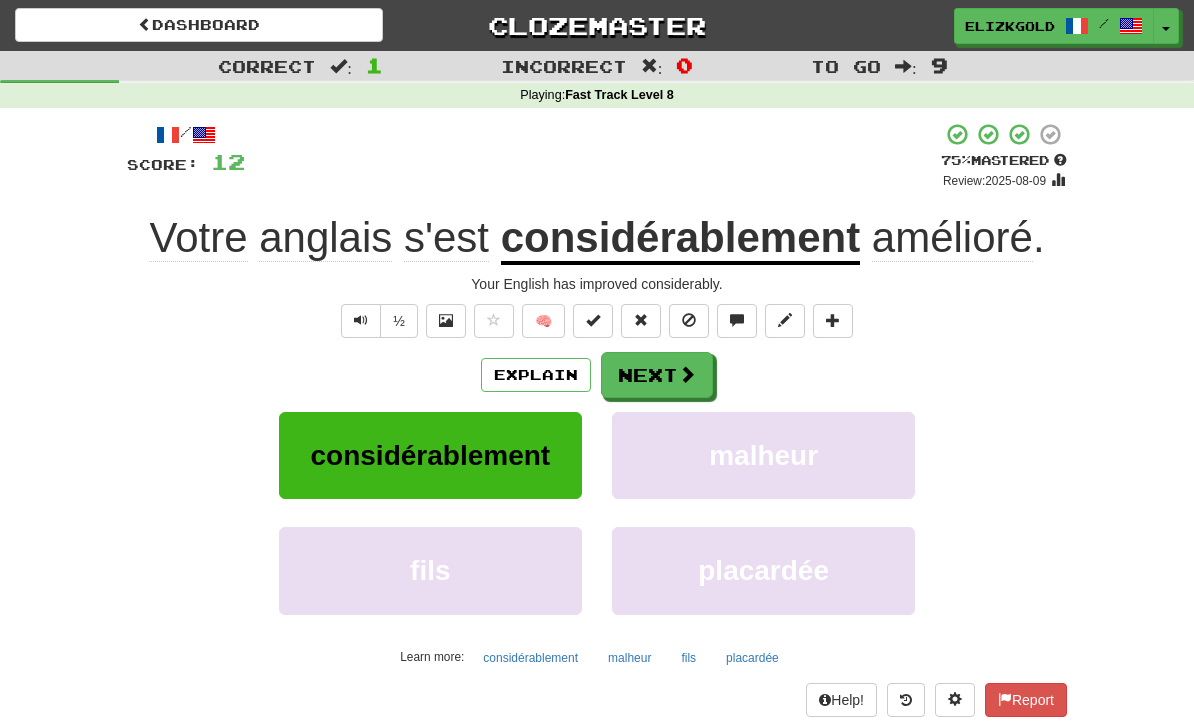 click on "Next" at bounding box center (657, 375) 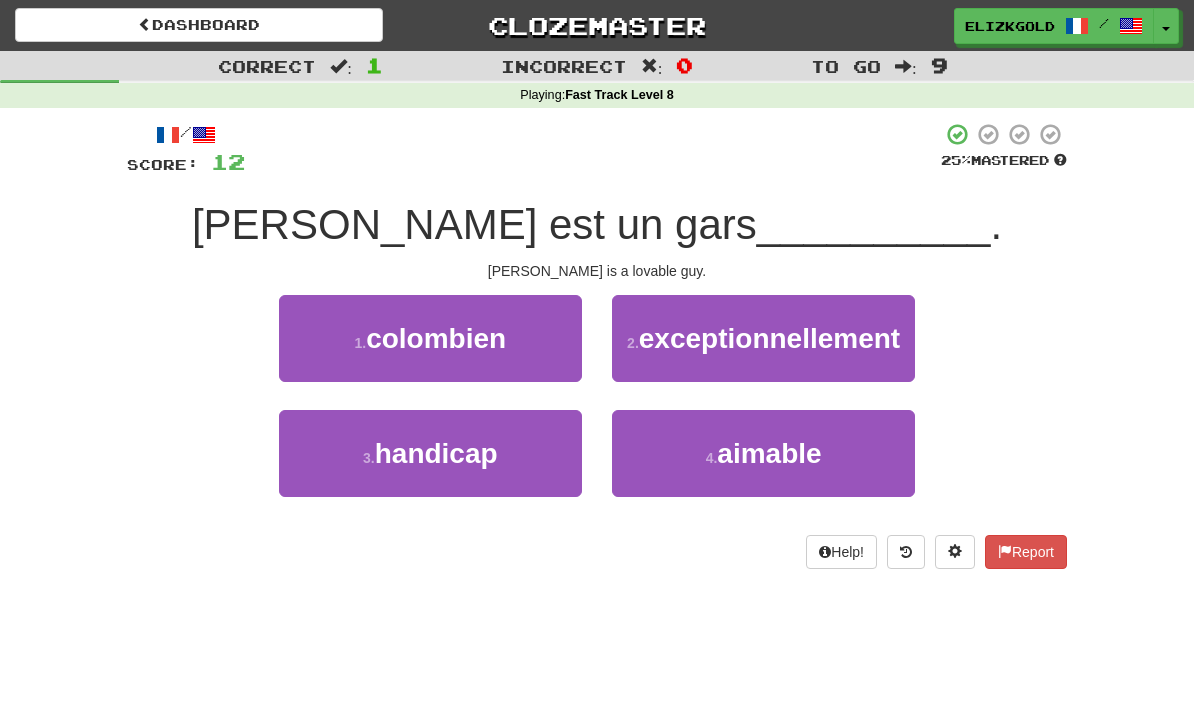 click on "aimable" at bounding box center [769, 453] 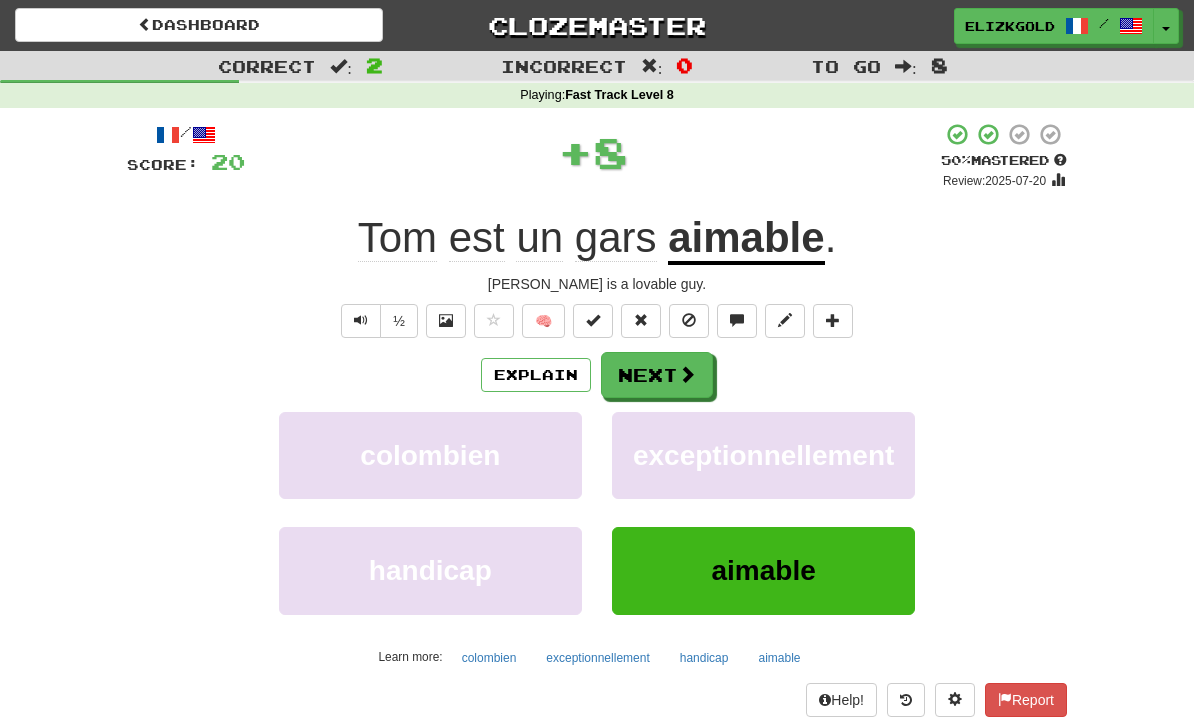 click on "Next" at bounding box center [657, 375] 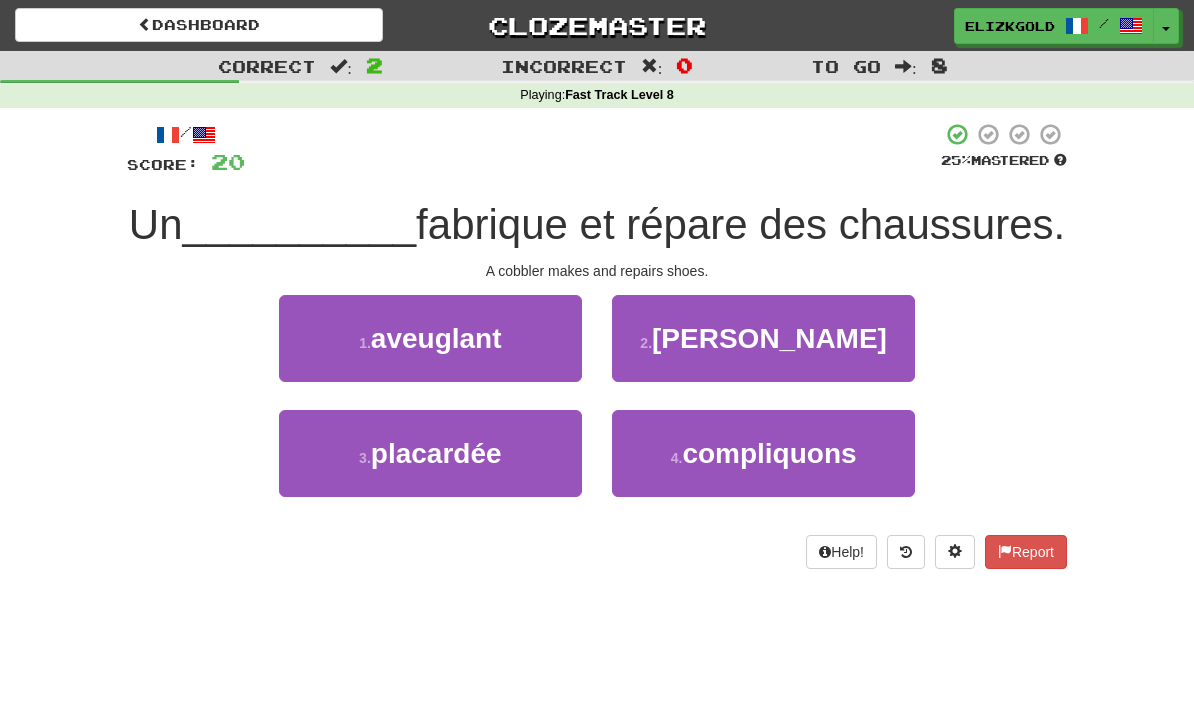 click on "2 .  cordonnier" at bounding box center (763, 338) 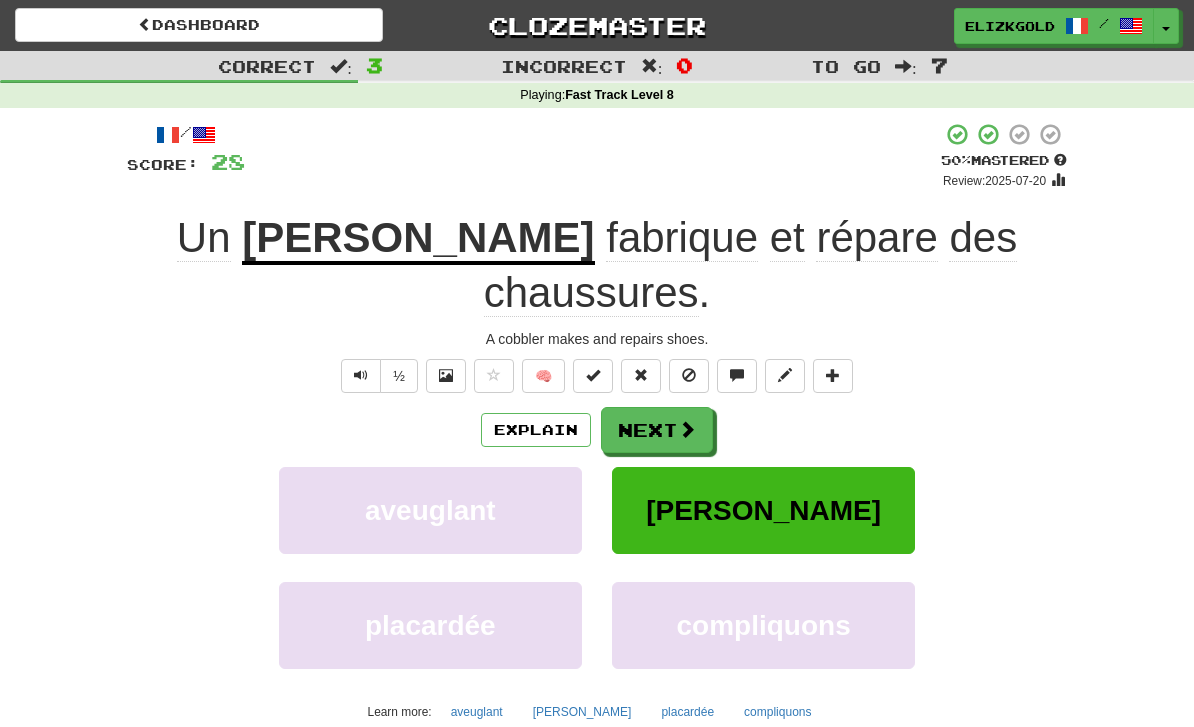 click on "Next" at bounding box center (657, 430) 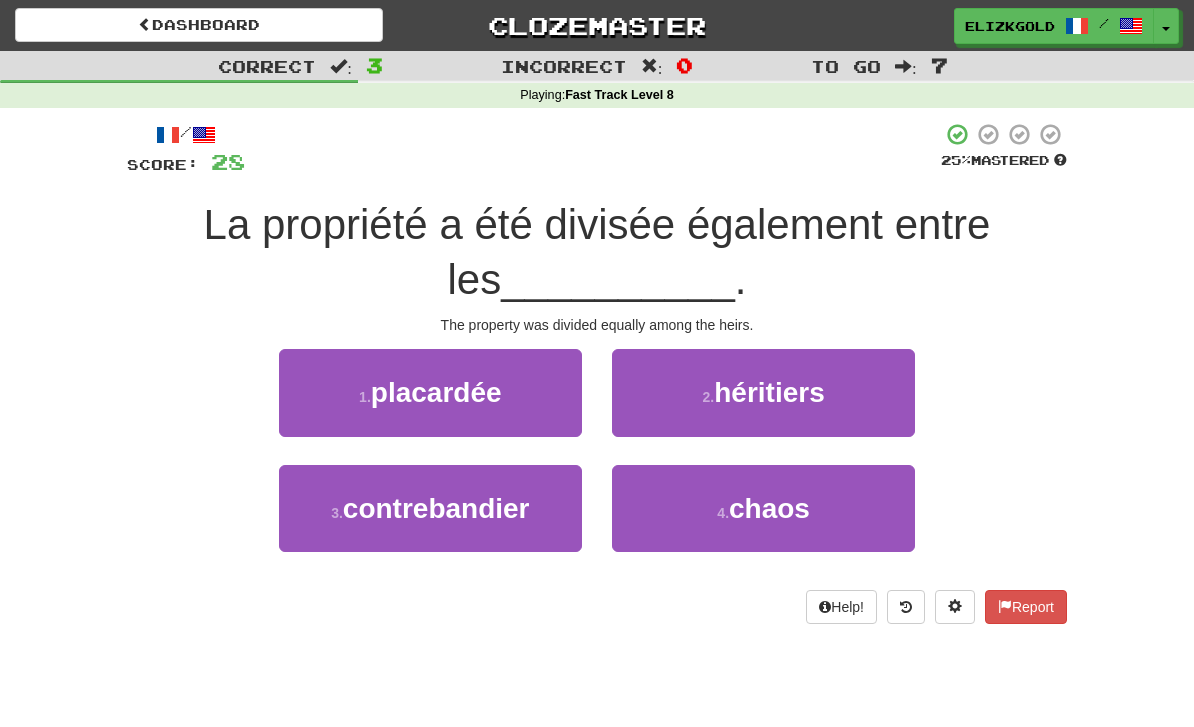 click on "2 .  héritiers" at bounding box center (763, 392) 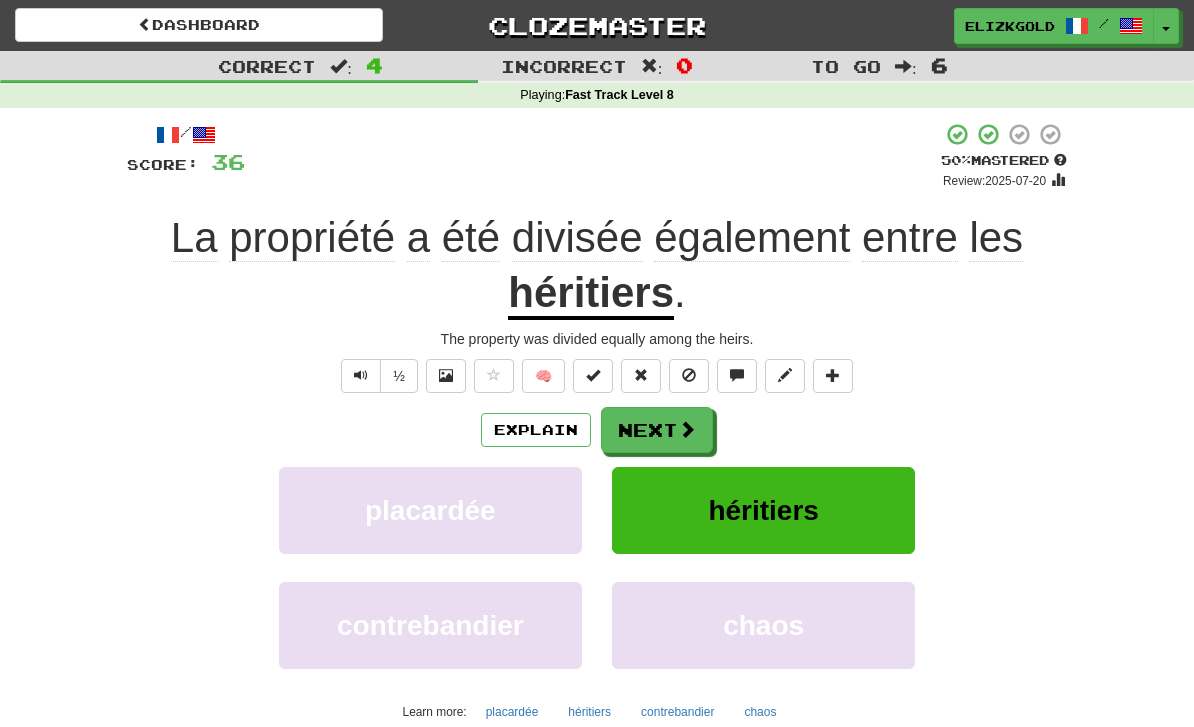 click at bounding box center [687, 429] 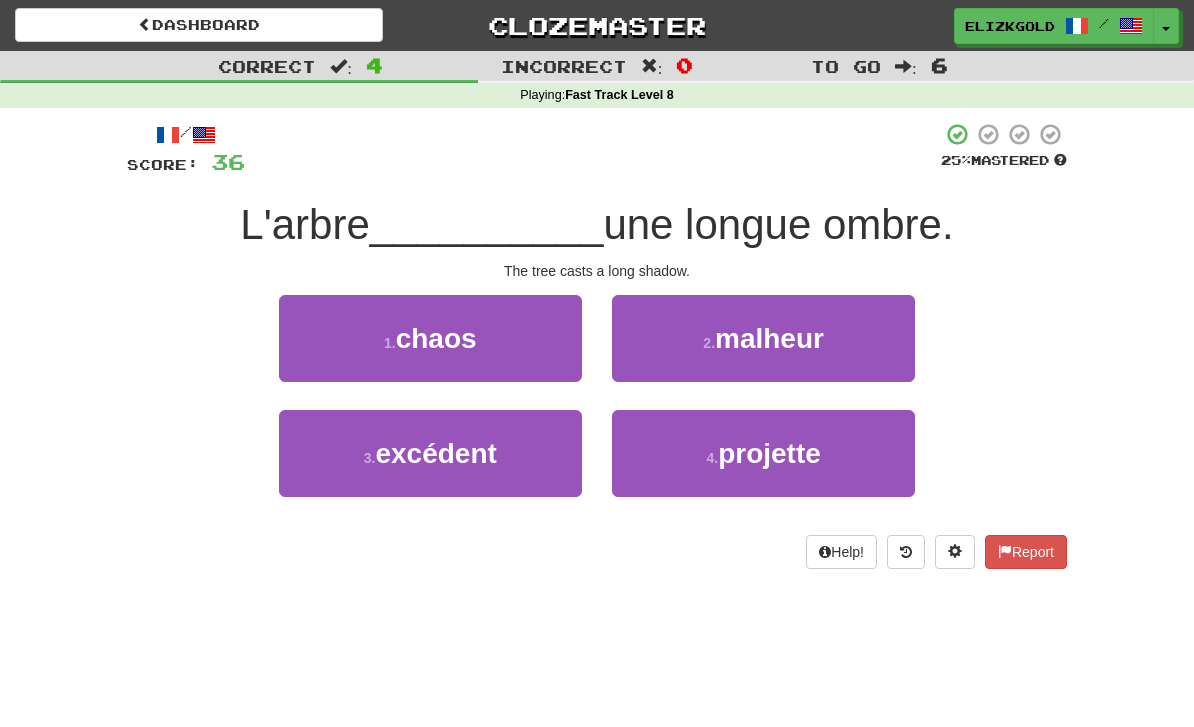 click on "4 .  projette" at bounding box center (763, 453) 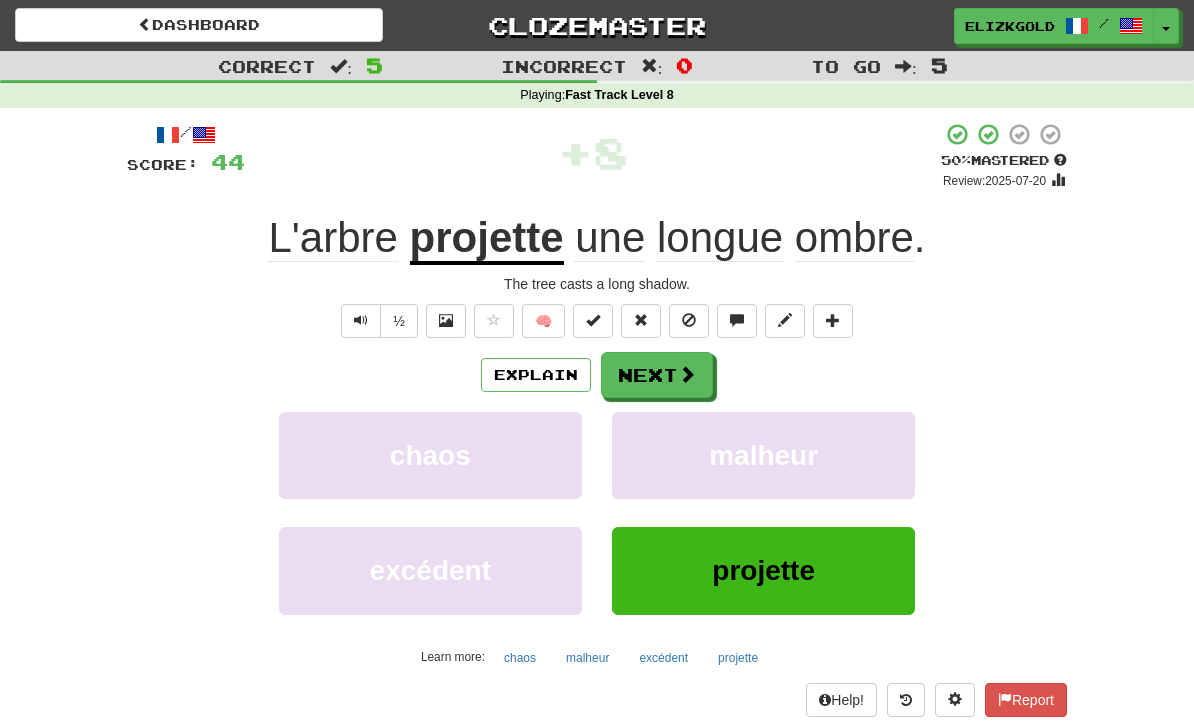 click on "Next" at bounding box center [657, 375] 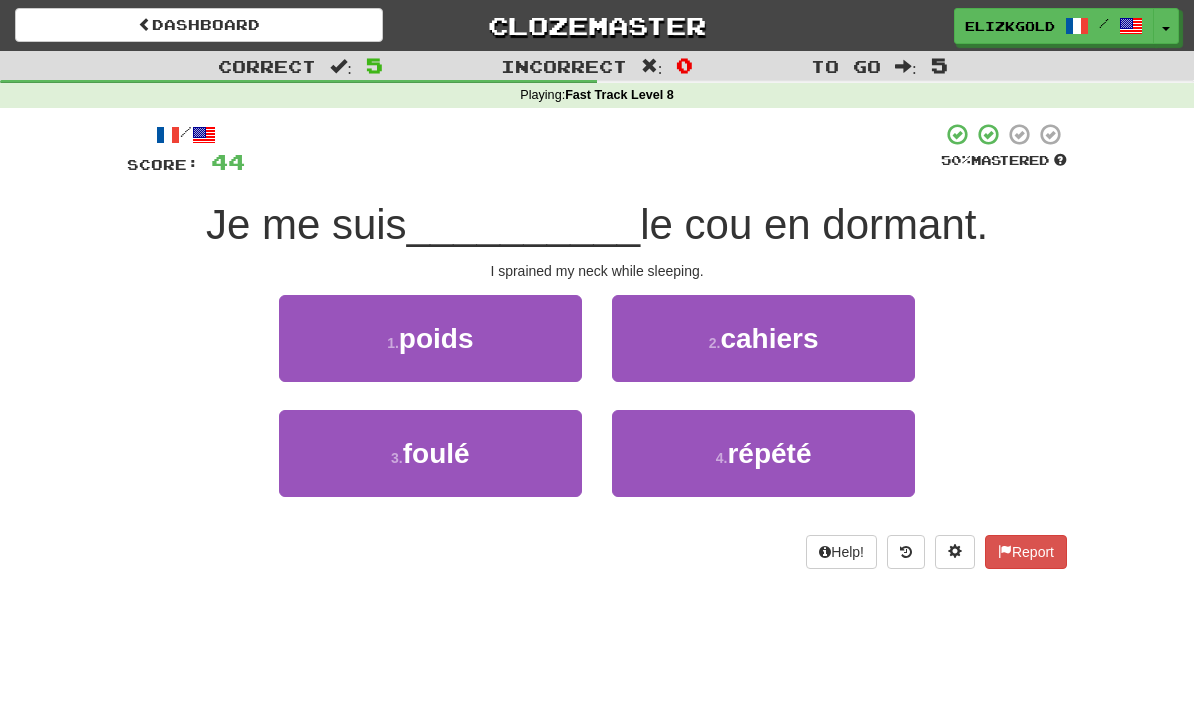 click on "3 .  foulé" at bounding box center [430, 453] 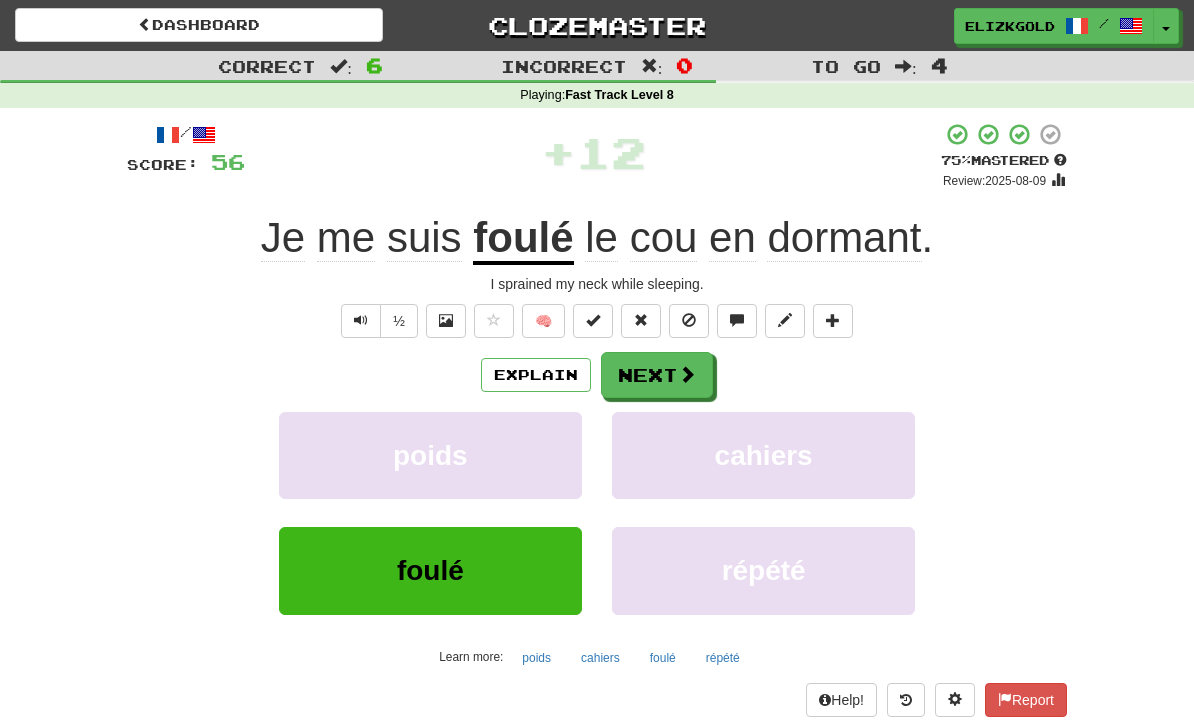click on "Explain" at bounding box center [536, 375] 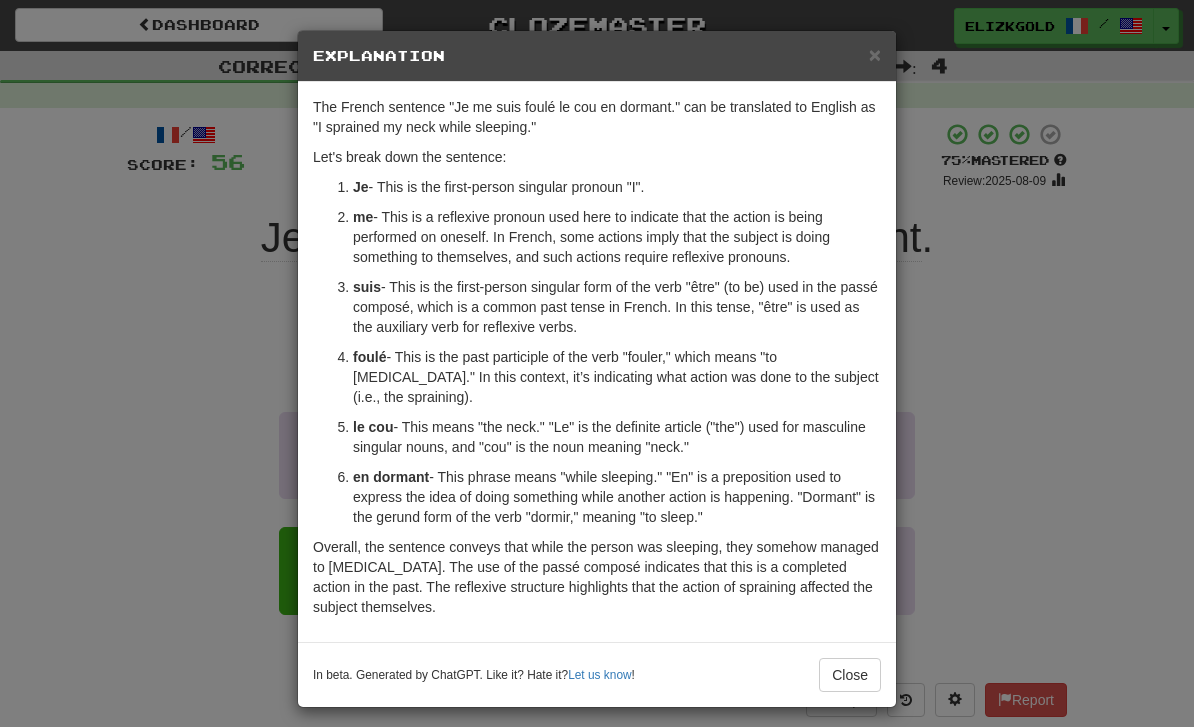 click on "× Explanation The French sentence "Je me suis foulé le cou en dormant." can be translated to English as "I sprained my neck while sleeping."
Let's break down the sentence:
Je  - This is the first-person singular pronoun "I".
me  - This is a reflexive pronoun used here to indicate that the action is being performed on oneself. In French, some actions imply that the subject is doing something to themselves, and such actions require reflexive pronouns.
suis  - This is the first-person singular form of the verb "être" (to be) used in the passé composé, which is a common past tense in French. In this tense, "être" is used as the auxiliary verb for reflexive verbs.
foulé  - This is the past participle of the verb "fouler," which means "to sprain." In this context, it’s indicating what action was done to the subject (i.e., the spraining).
le cou
en dormant
In beta. Generated by ChatGPT. Like it? Hate it?  Let us know ! Close" at bounding box center (597, 363) 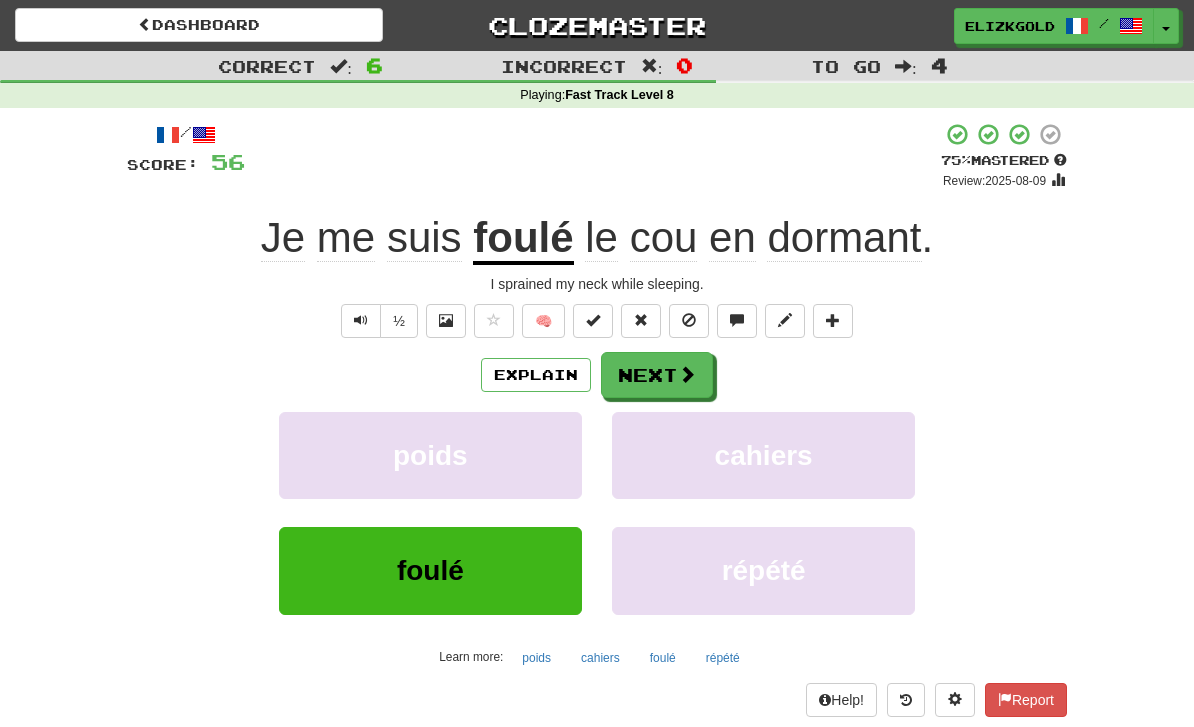 click on "Next" at bounding box center [657, 375] 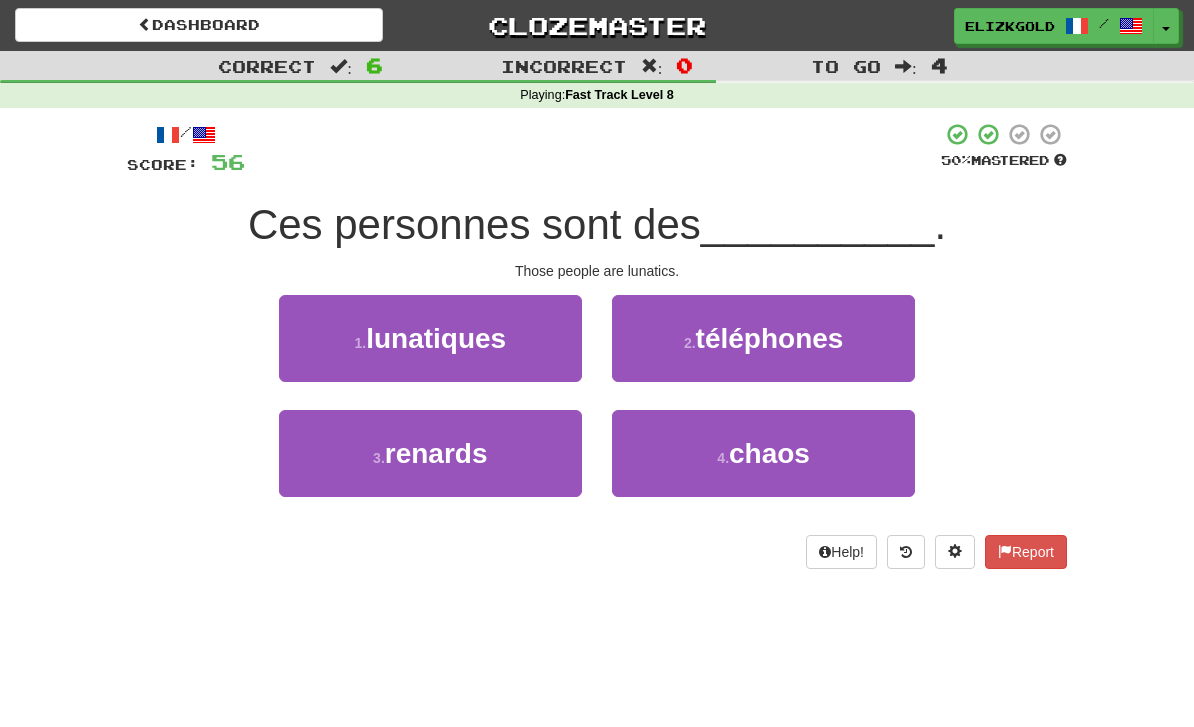 click on "1 .  lunatiques" at bounding box center [430, 338] 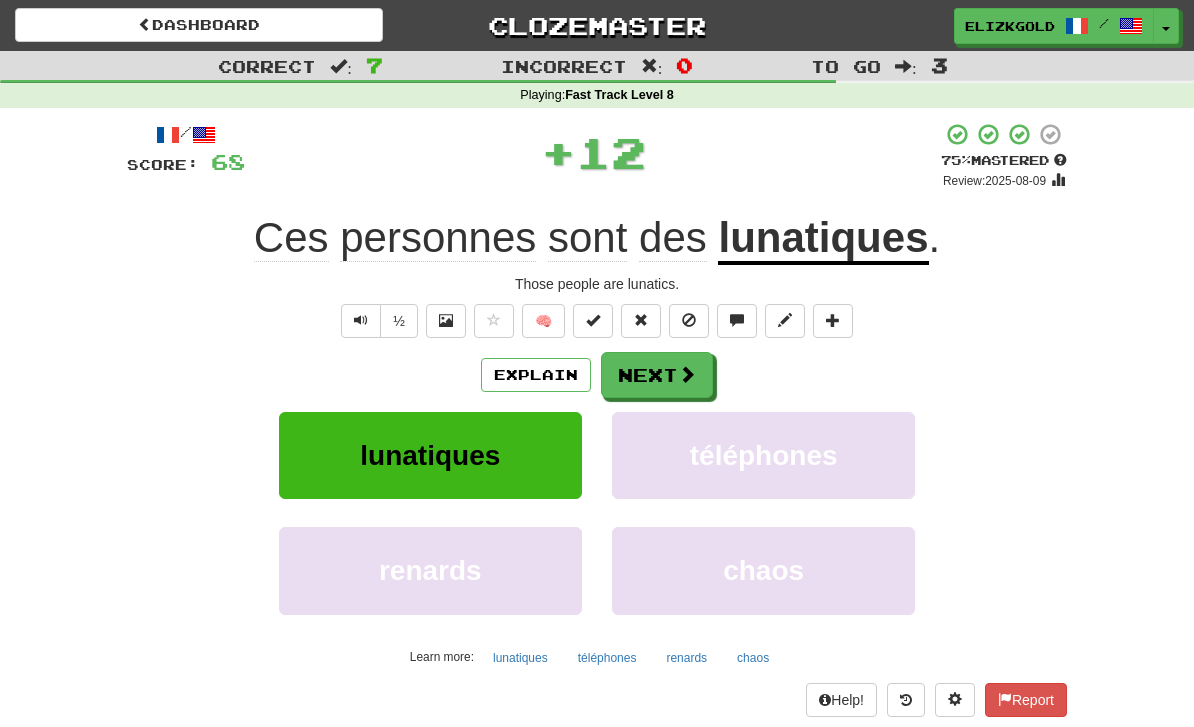 click on "Next" at bounding box center [657, 375] 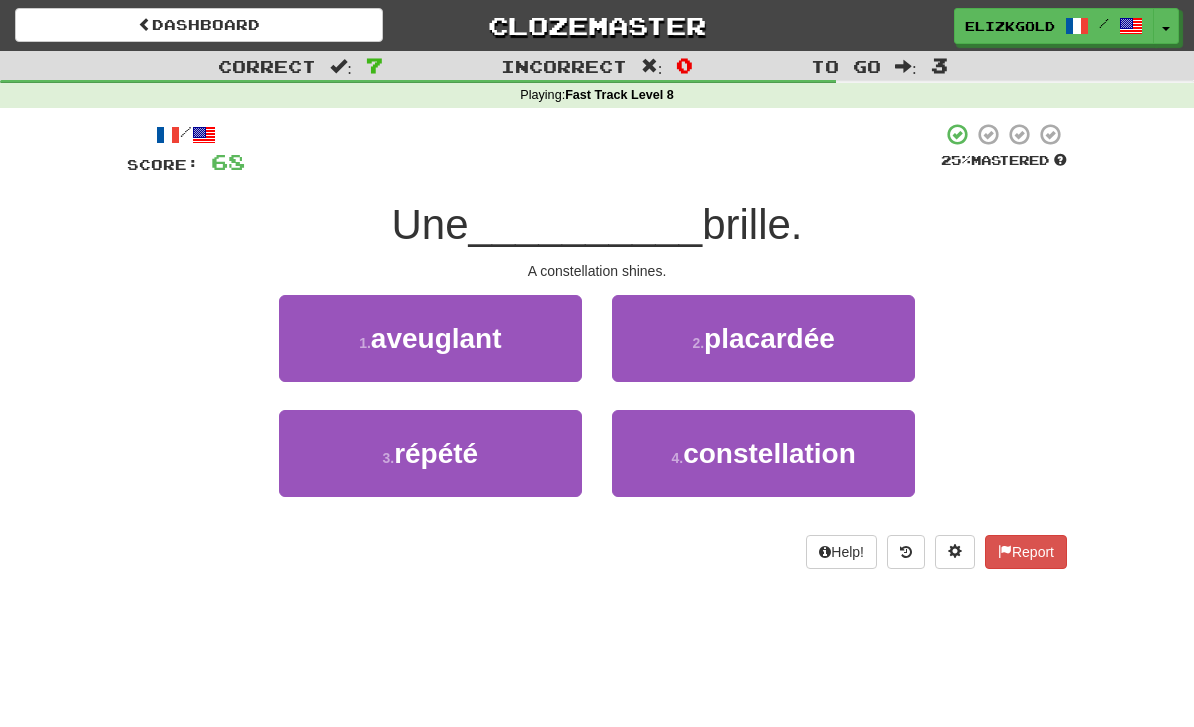 click on "constellation" at bounding box center [769, 453] 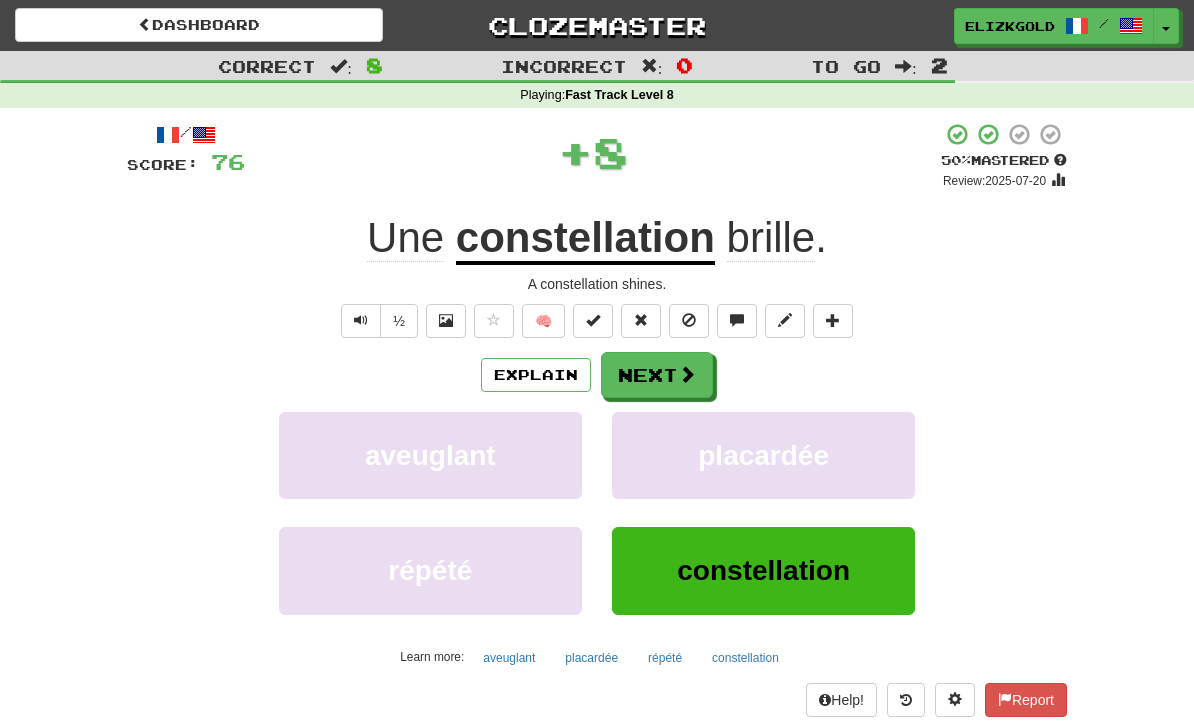 click at bounding box center (687, 374) 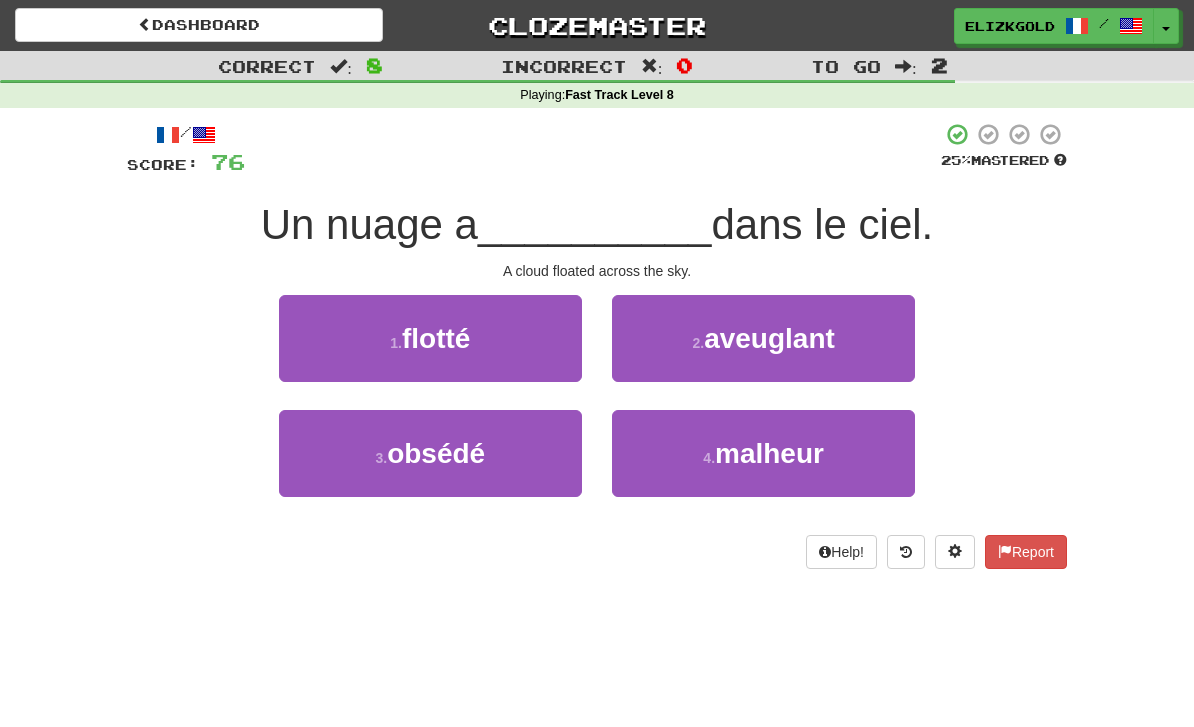 click on "1 .  flotté" at bounding box center (430, 338) 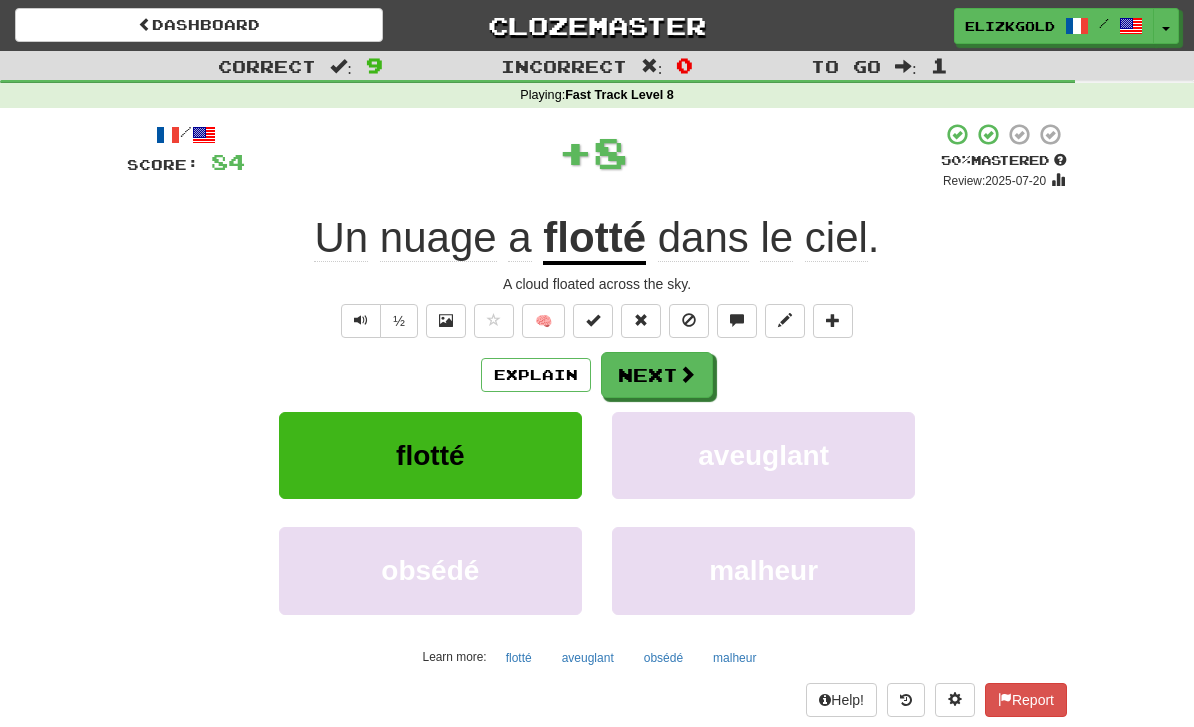 click on "Next" at bounding box center [657, 375] 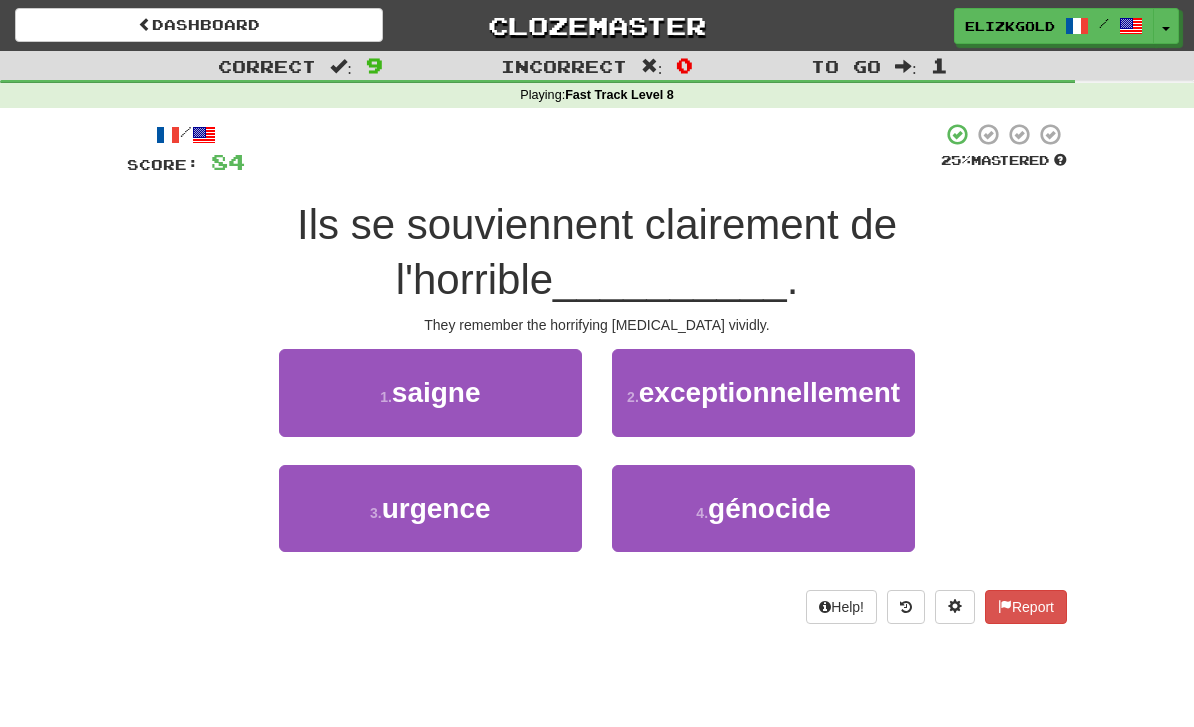 click on "4 .  génocide" at bounding box center (763, 508) 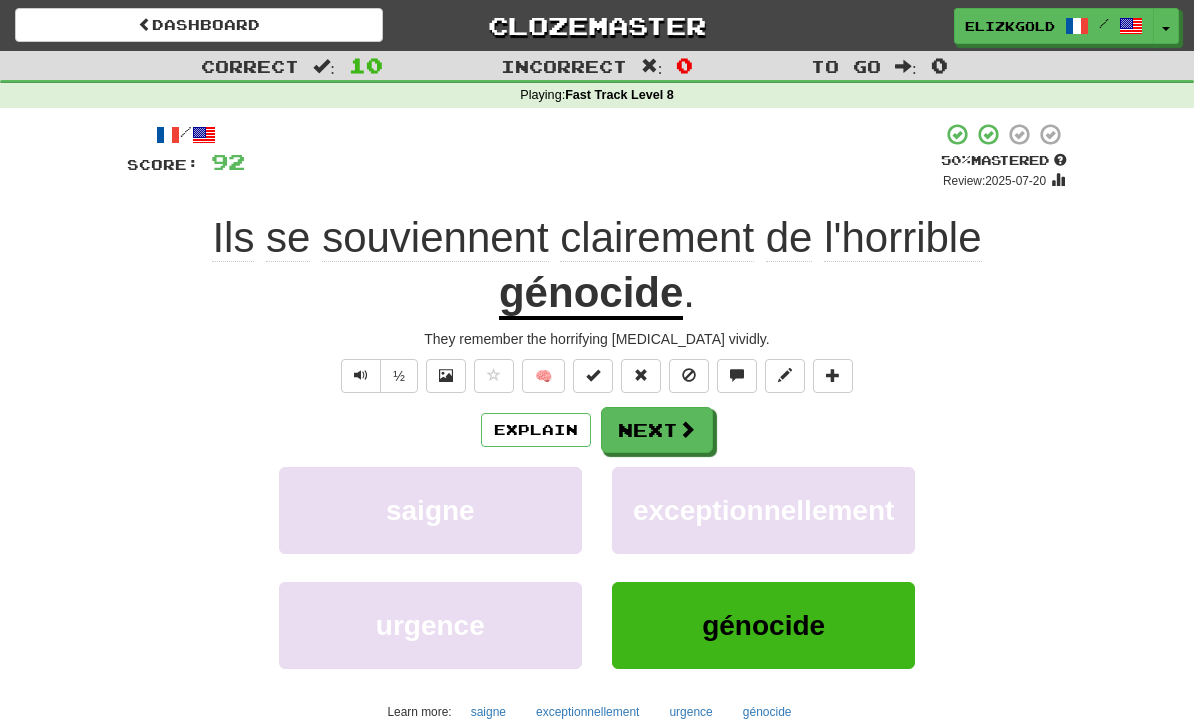click at bounding box center [687, 429] 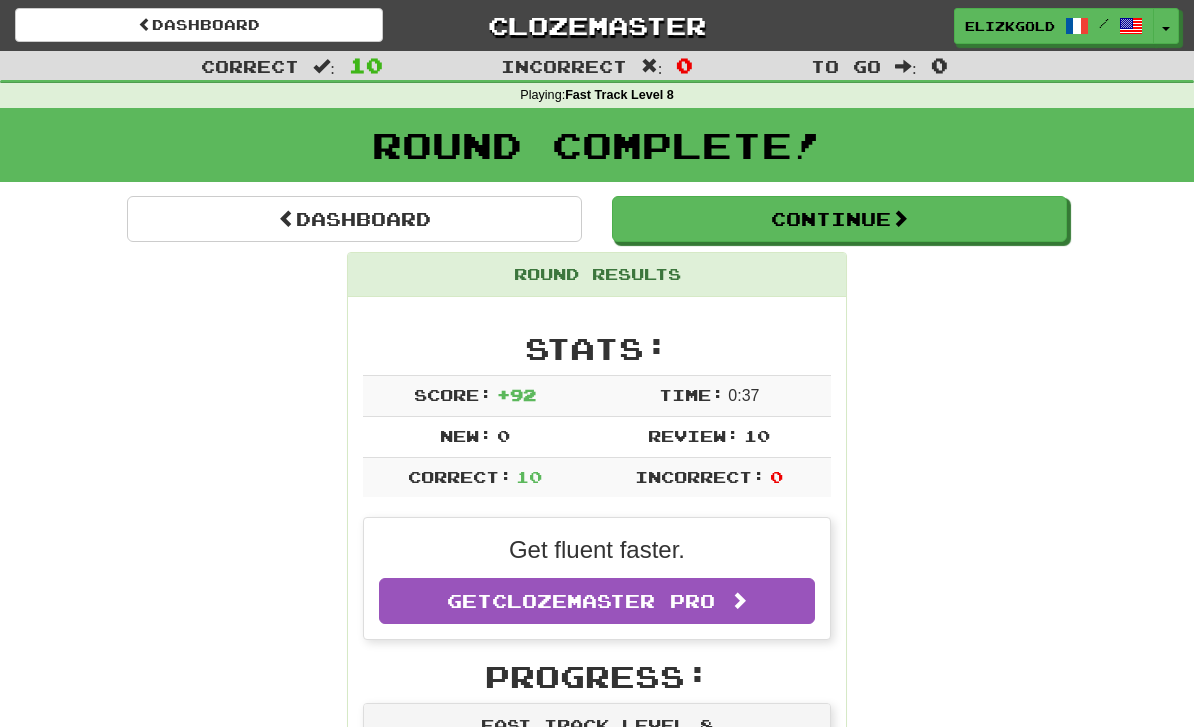 click on "Continue" at bounding box center [839, 219] 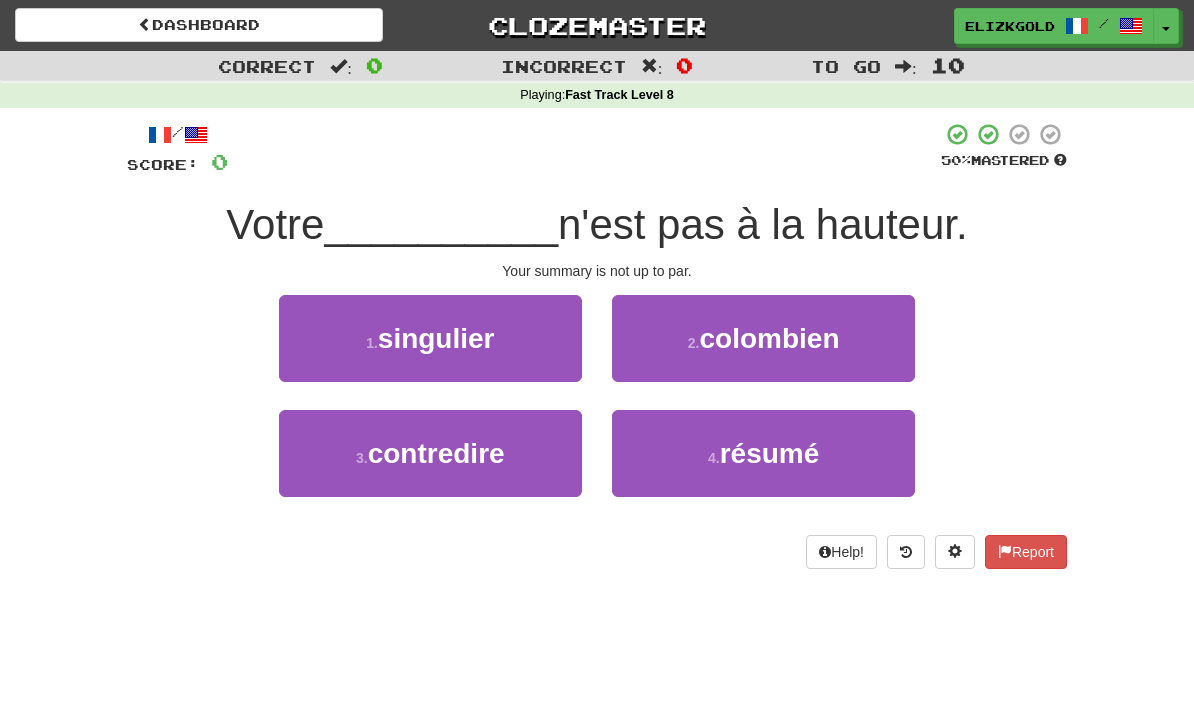 click on "résumé" at bounding box center [770, 453] 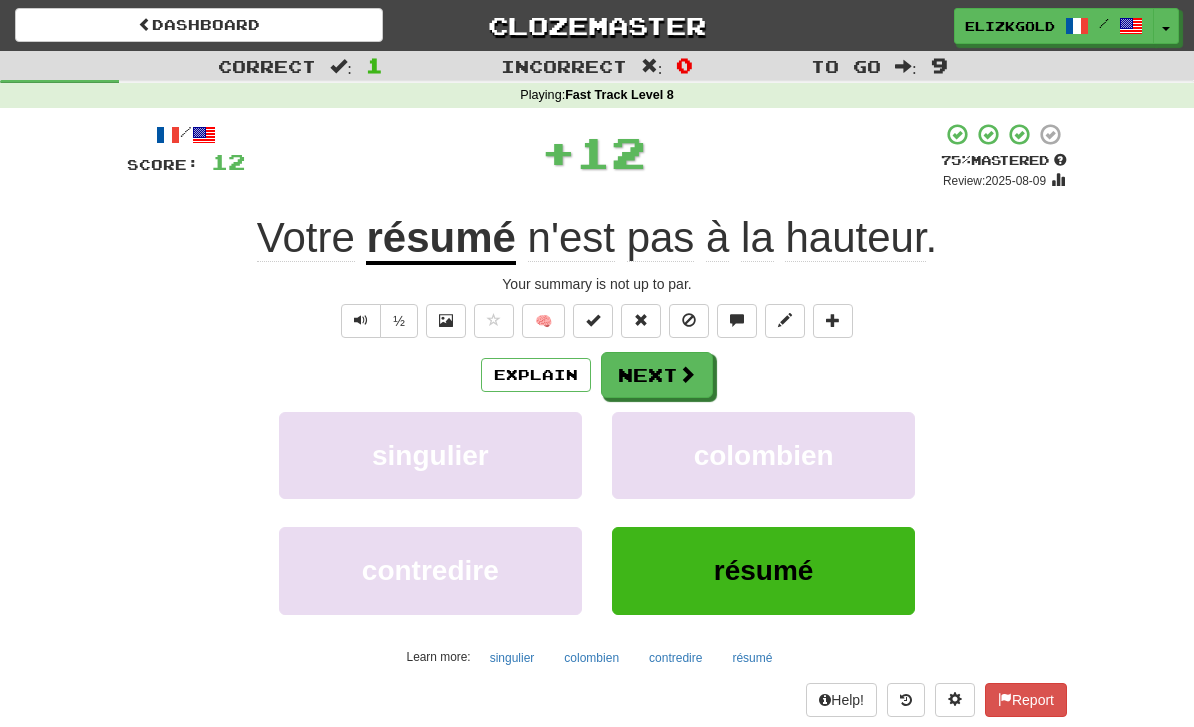click at bounding box center [687, 374] 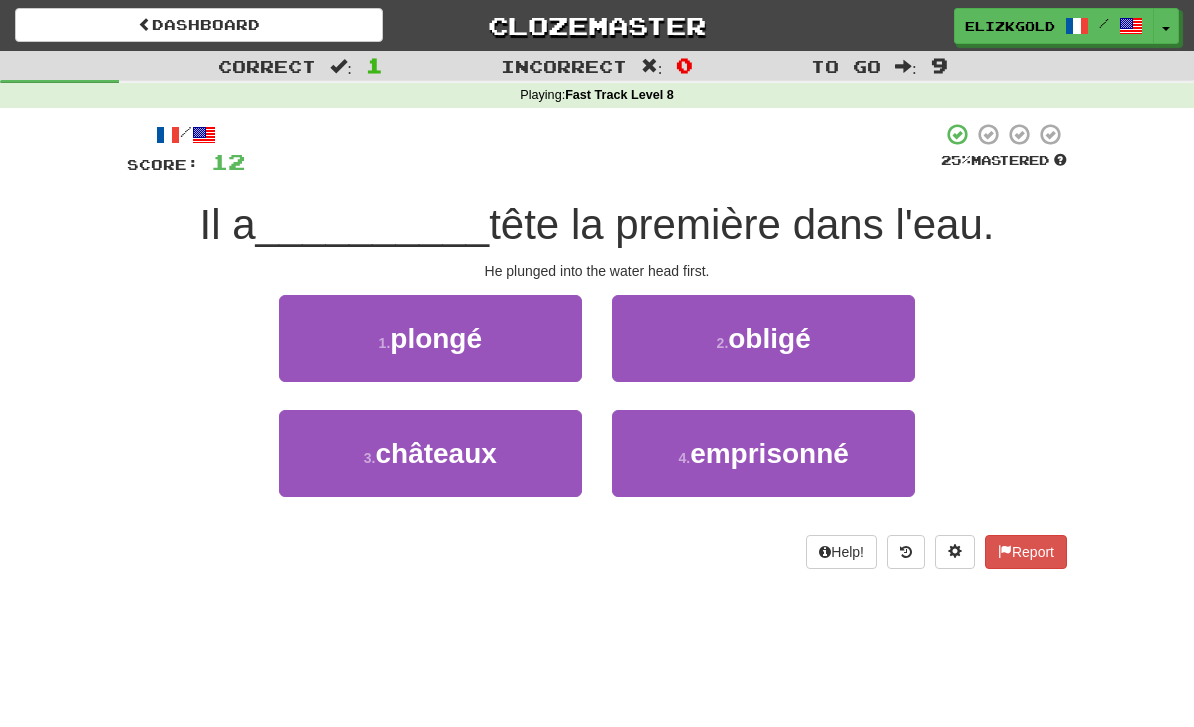 click on "1 .  plongé" at bounding box center [430, 338] 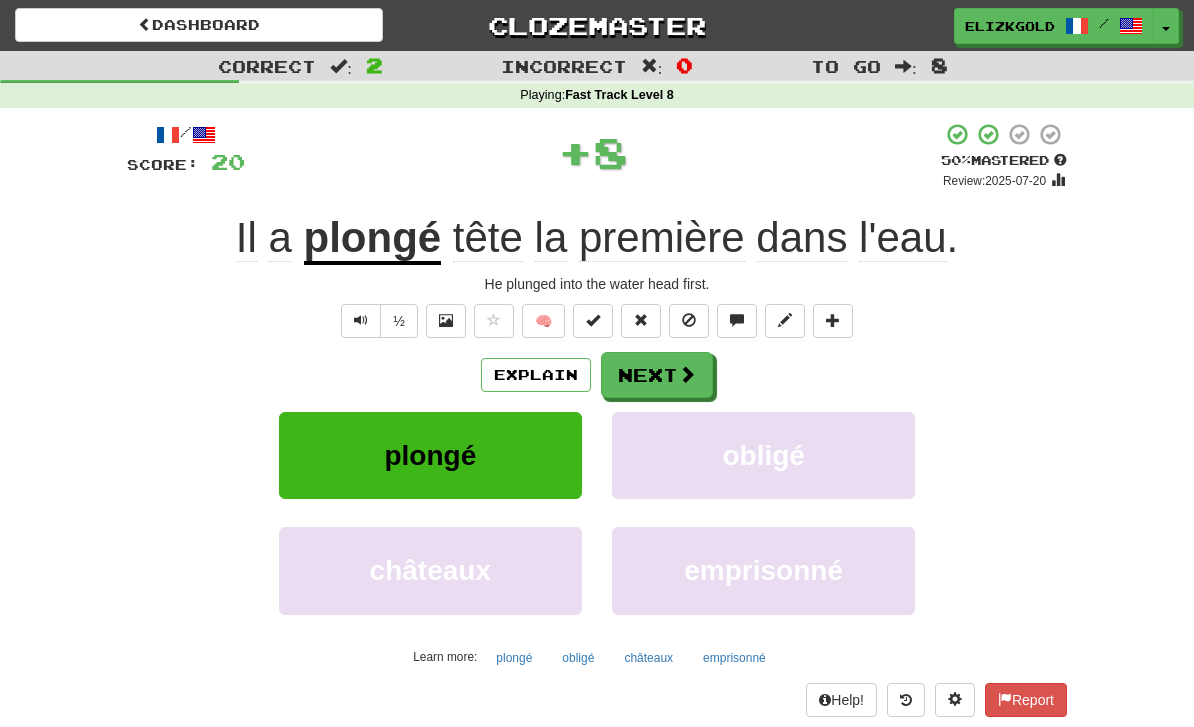 click at bounding box center [687, 374] 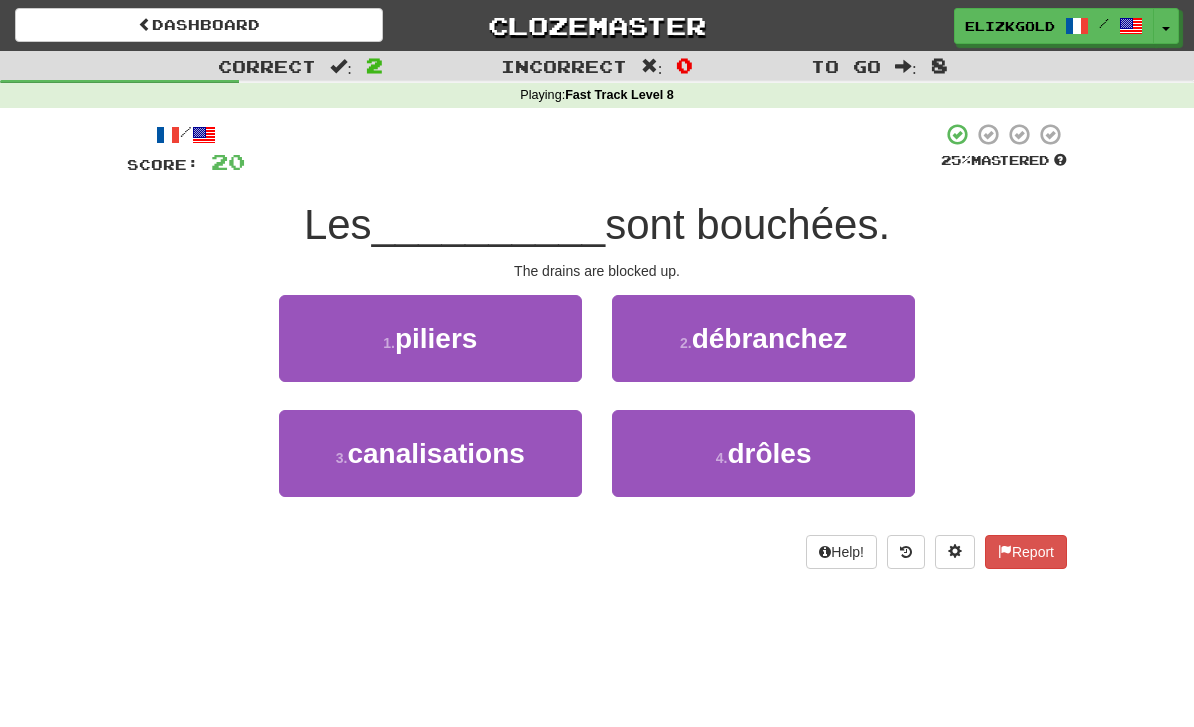click on "débranchez" at bounding box center (770, 338) 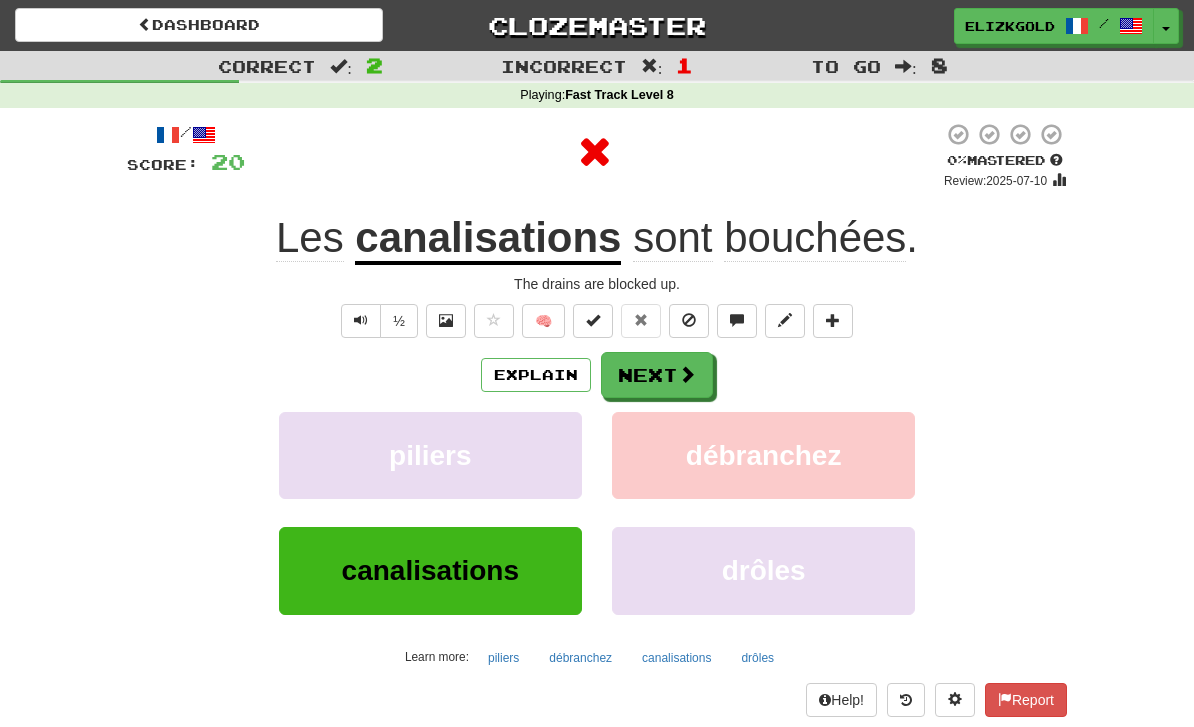 click on "Next" at bounding box center [657, 375] 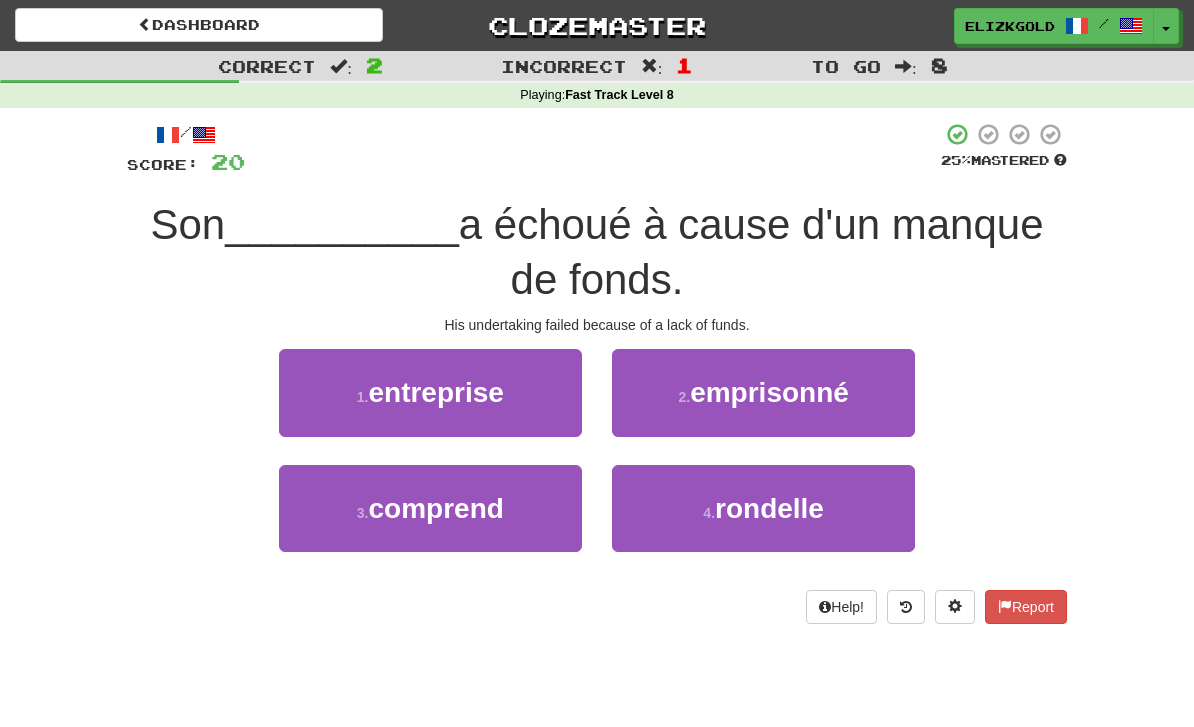 click on "1 .  entreprise" at bounding box center [430, 392] 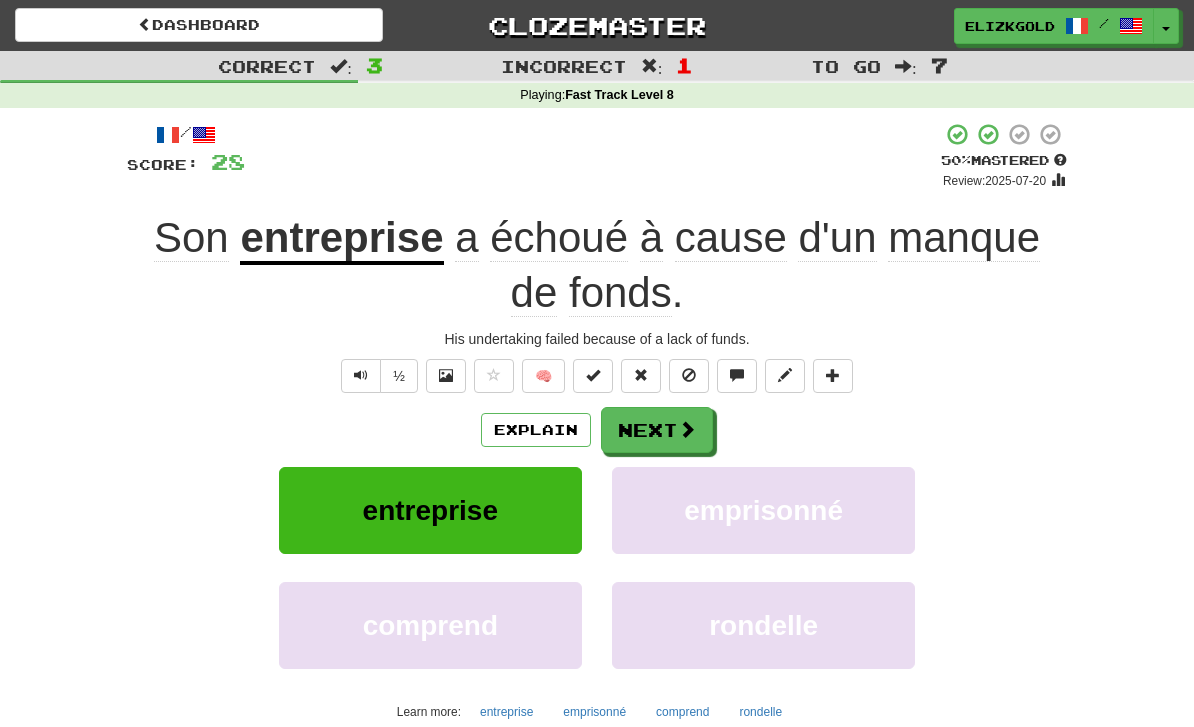 click at bounding box center (687, 429) 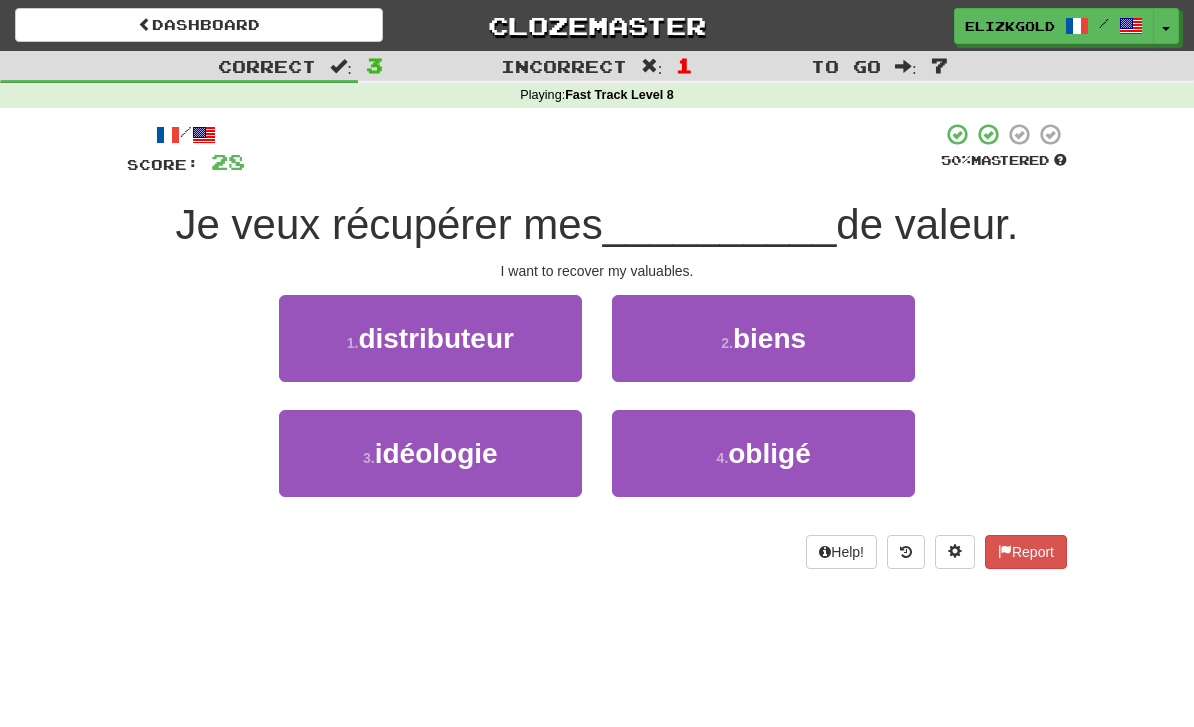click on "biens" at bounding box center (769, 338) 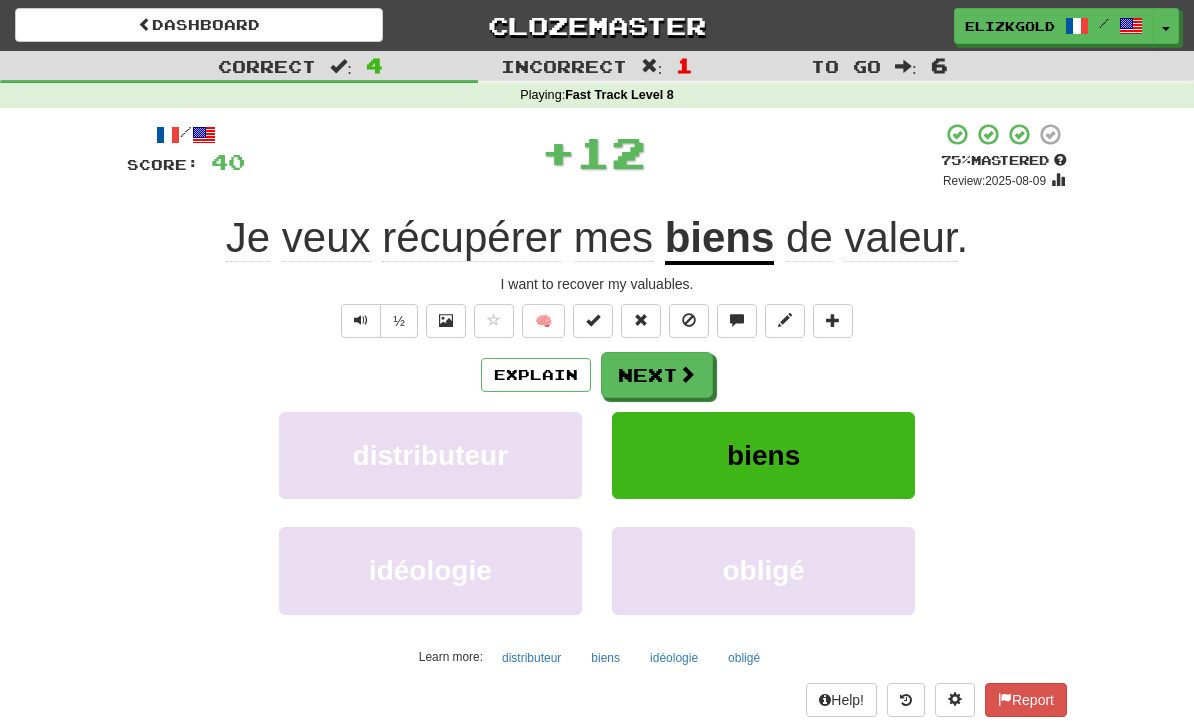 click on "Next" at bounding box center (657, 375) 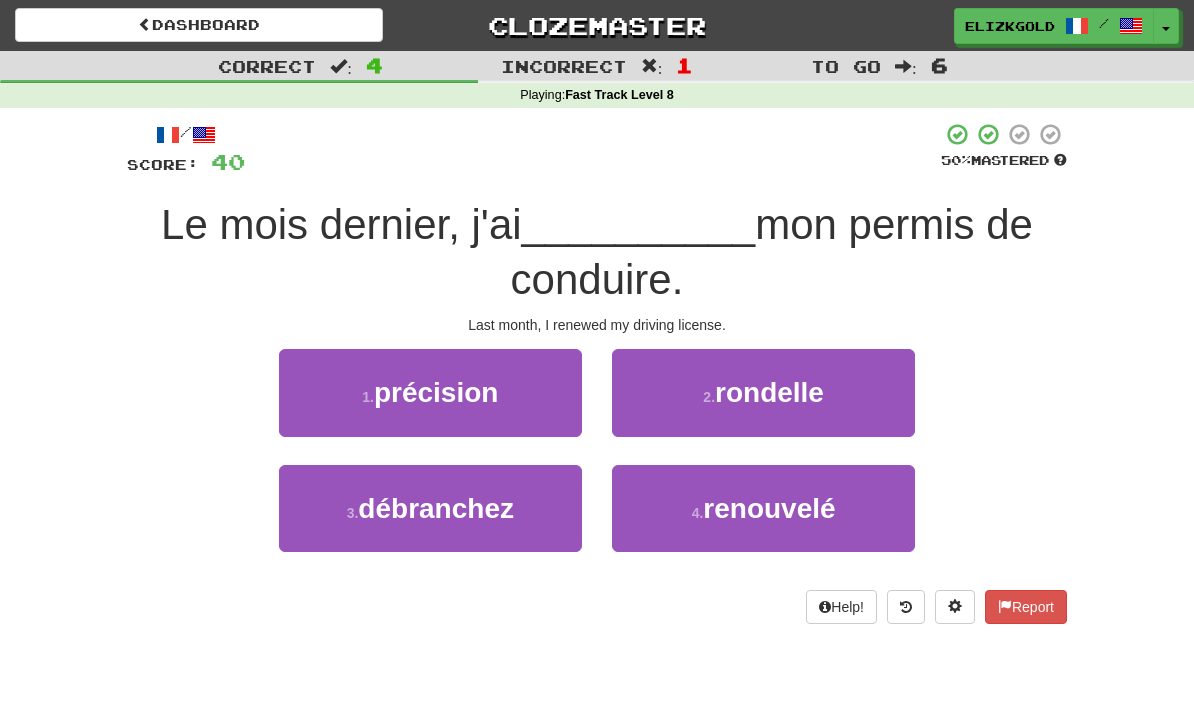 click on "4 .  renouvelé" at bounding box center (763, 508) 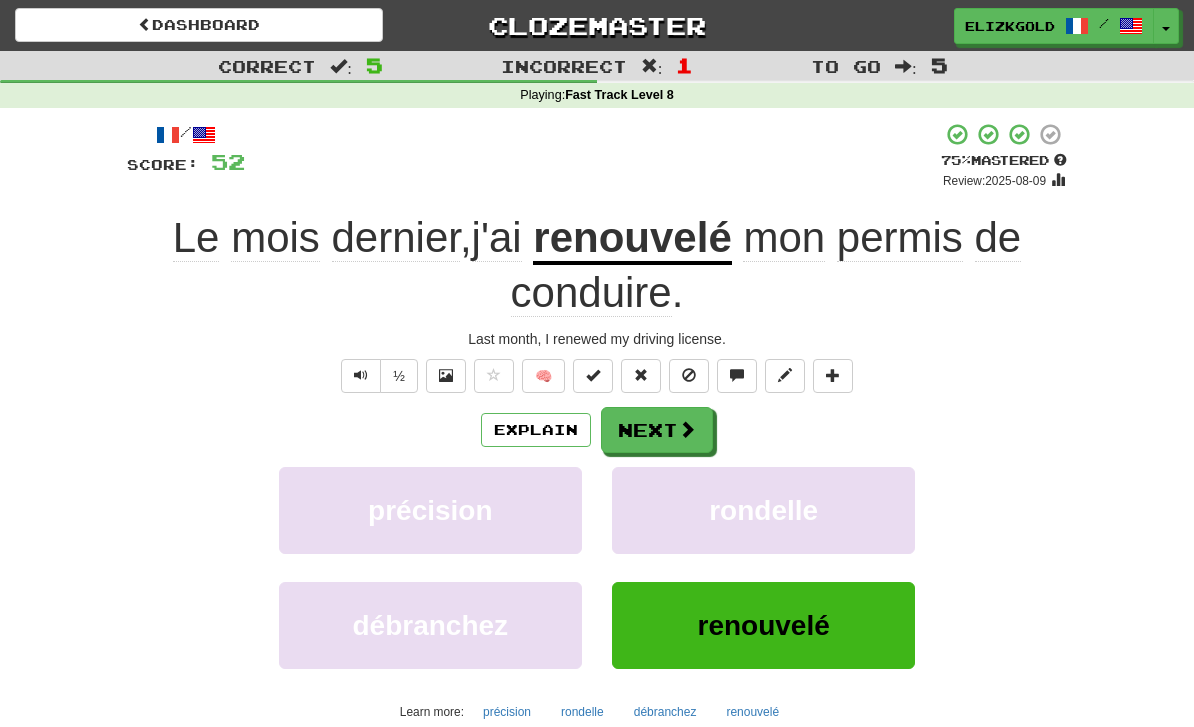 click at bounding box center [687, 429] 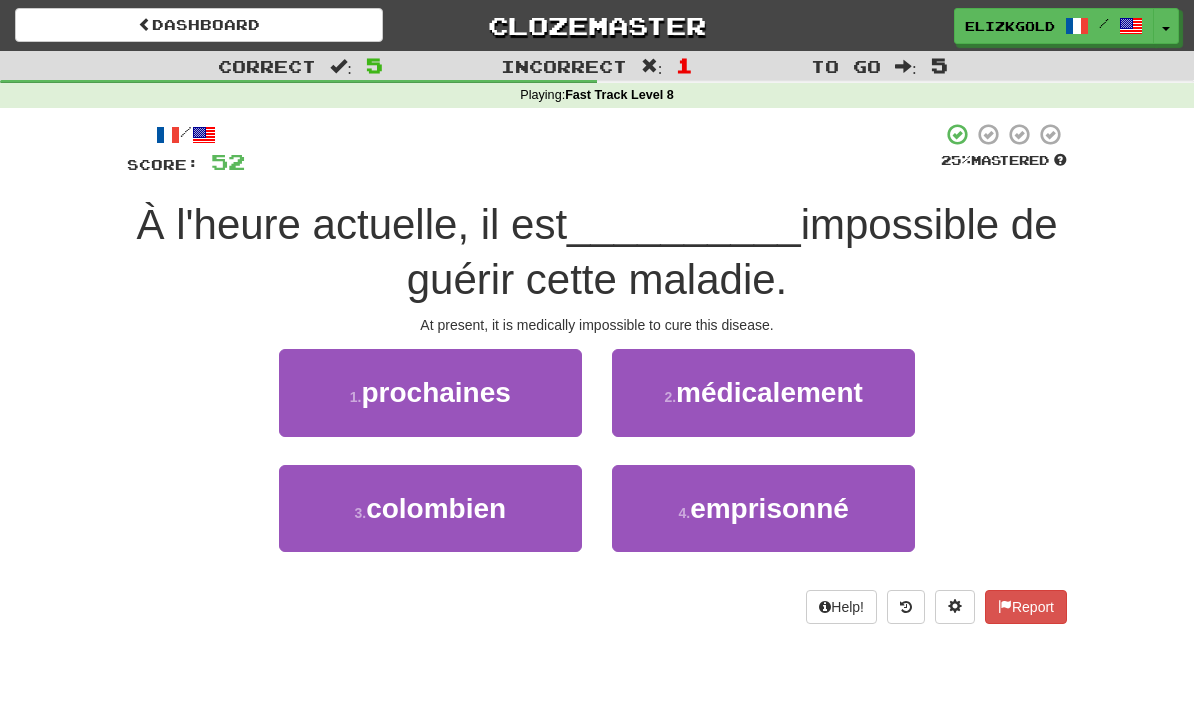 click on "médicalement" at bounding box center (769, 392) 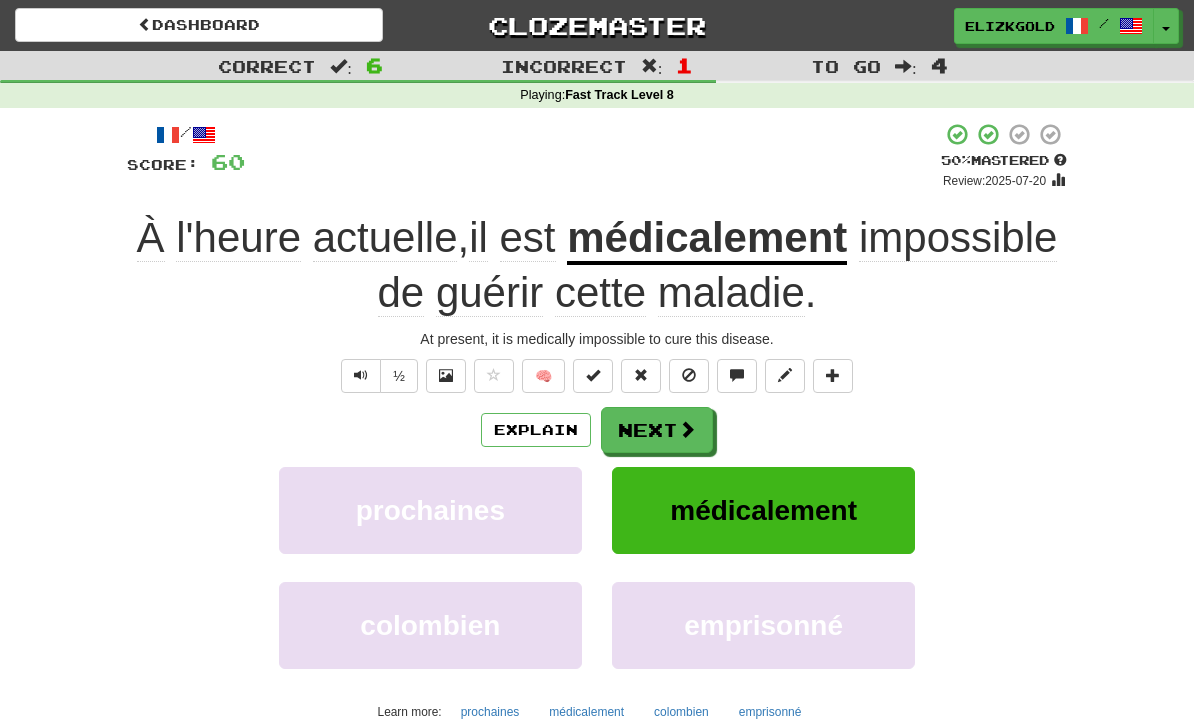 click on "Next" at bounding box center [657, 430] 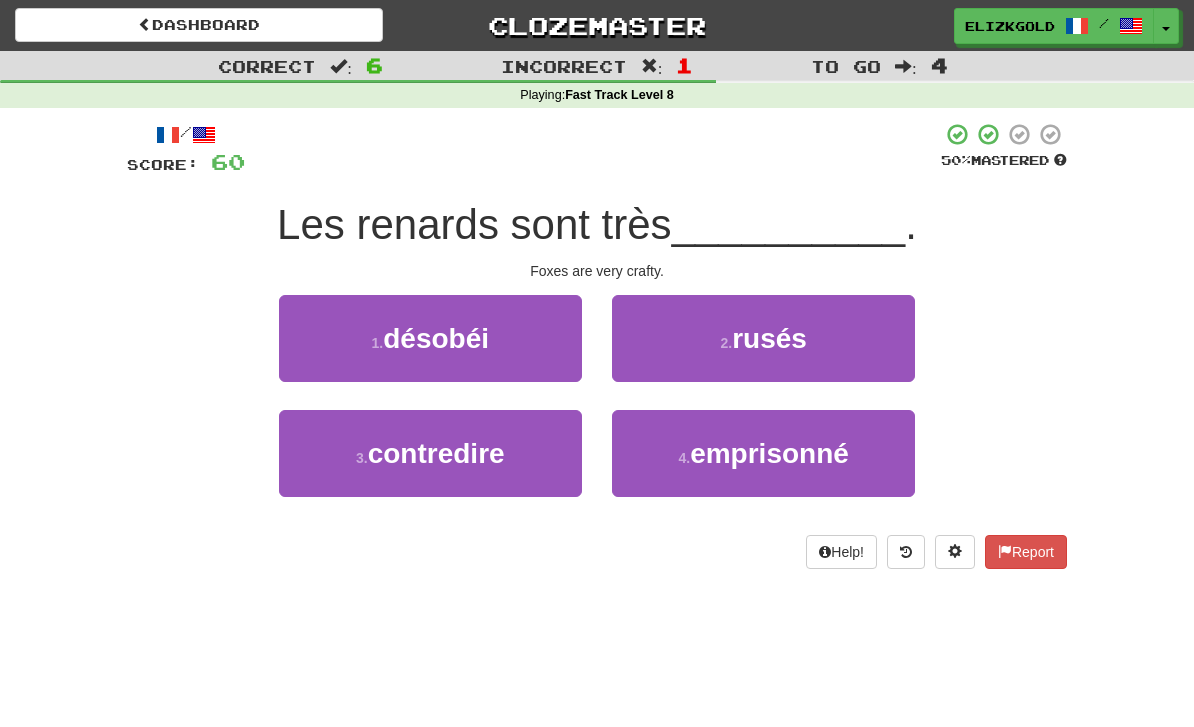 click on "3 .  contredire" at bounding box center (430, 453) 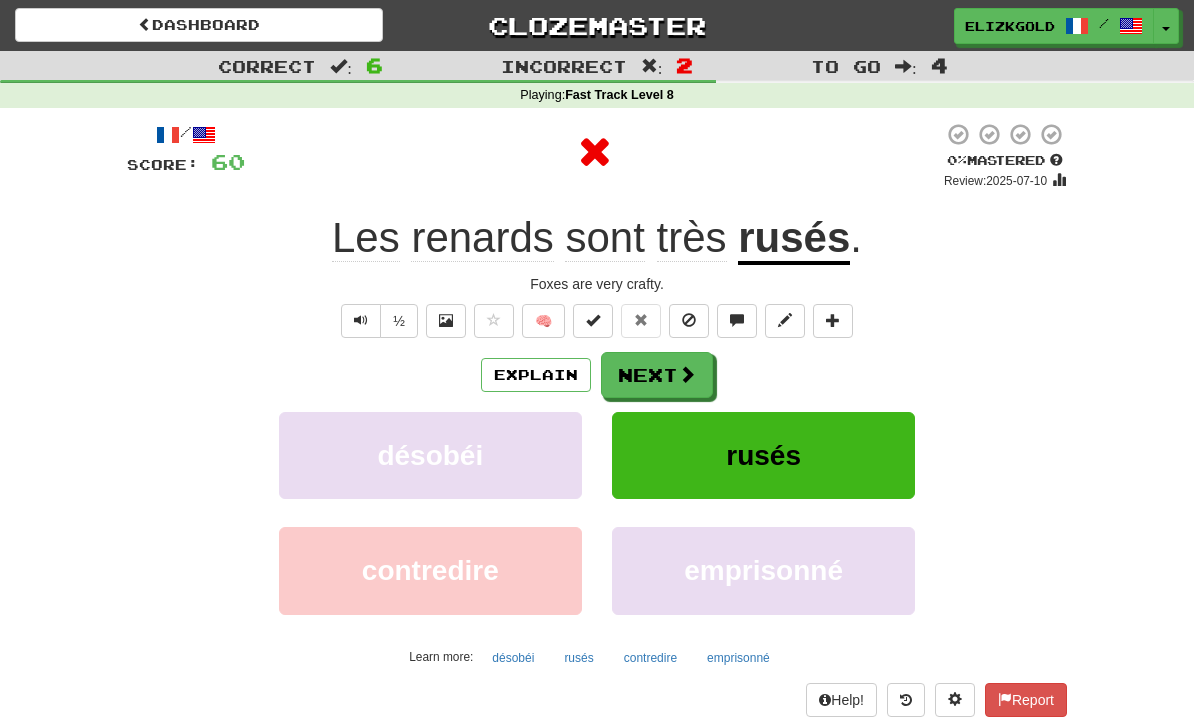 click on "Explain" at bounding box center (536, 375) 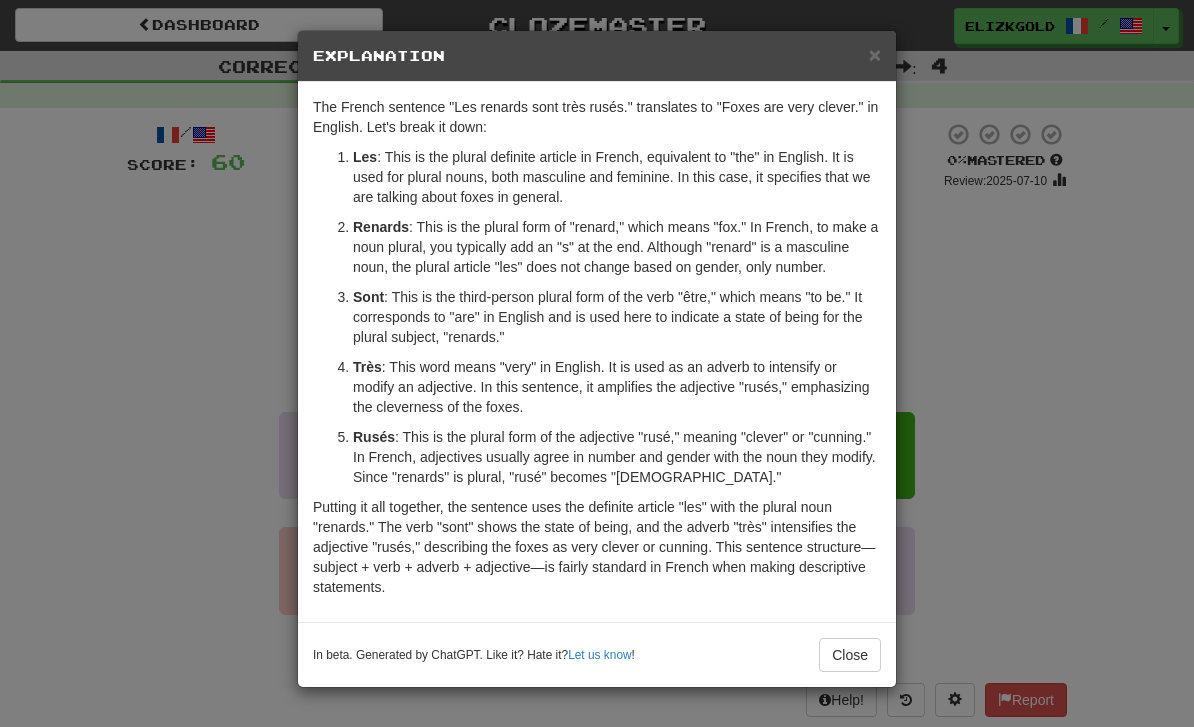 click on "× Explanation The French sentence "Les renards sont très rusés." translates to "Foxes are very clever." in English. Let's break it down:
Les : This is the plural definite article in French, equivalent to "the" in English. It is used for plural nouns, both masculine and feminine. In this case, it specifies that we are talking about foxes in general.
Renards : This is the plural form of "renard," which means "fox." In French, to make a noun plural, you typically add an "s" at the end. Although "renard" is a masculine noun, the plural article "les" does not change based on gender, only number.
Sont : This is the third-person plural form of the verb "être," which means "to be." It corresponds to "are" in English and is used here to indicate a state of being for the plural subject, "renards."
Très
Rusés
In beta. Generated by ChatGPT. Like it? Hate it?  Let us know ! Close" at bounding box center [597, 363] 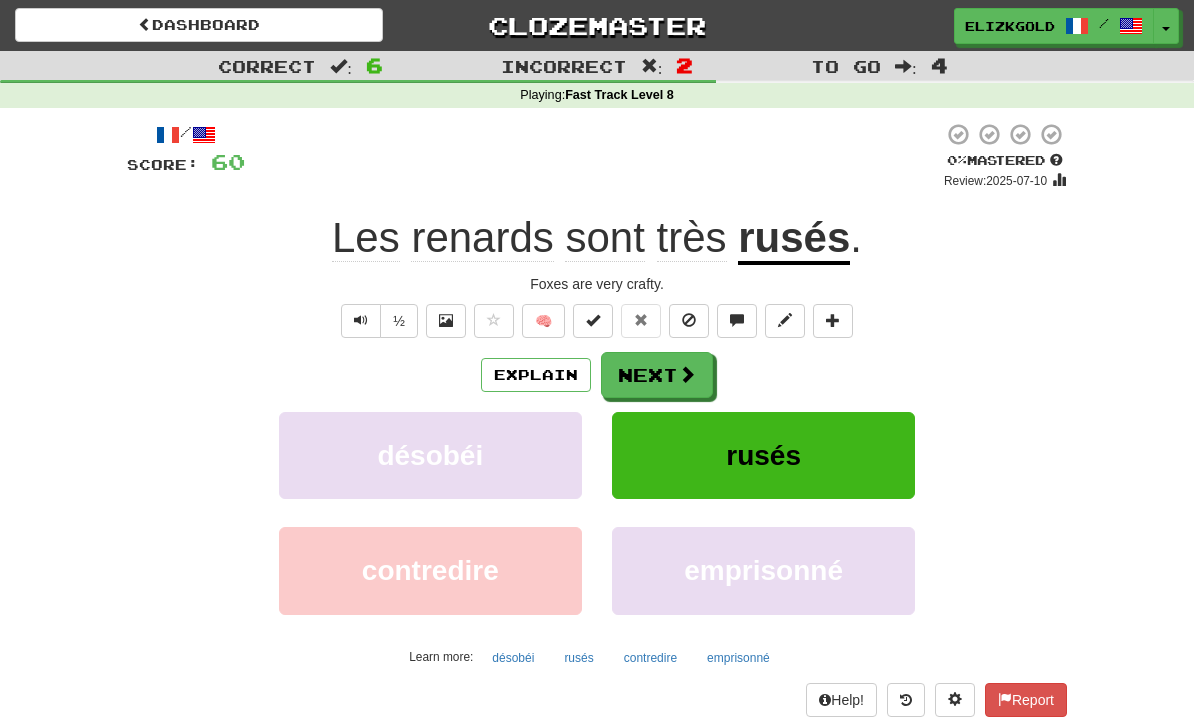 click on "Next" at bounding box center [657, 375] 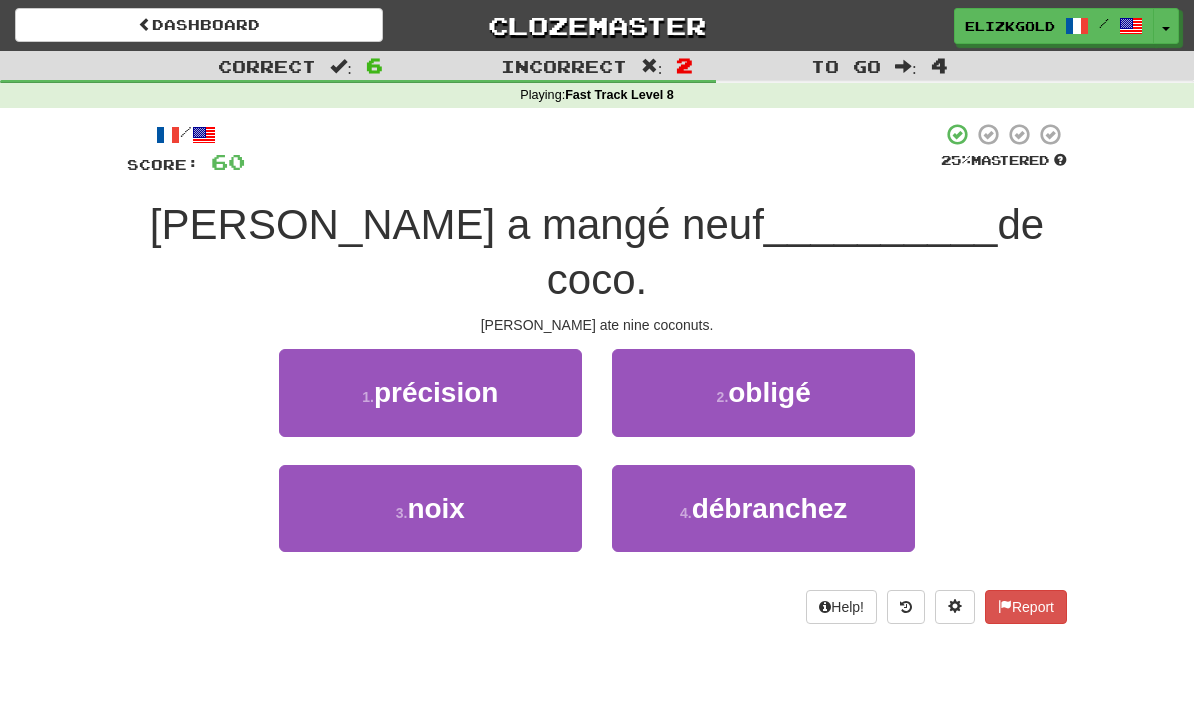 click on "3 .  noix" at bounding box center (430, 508) 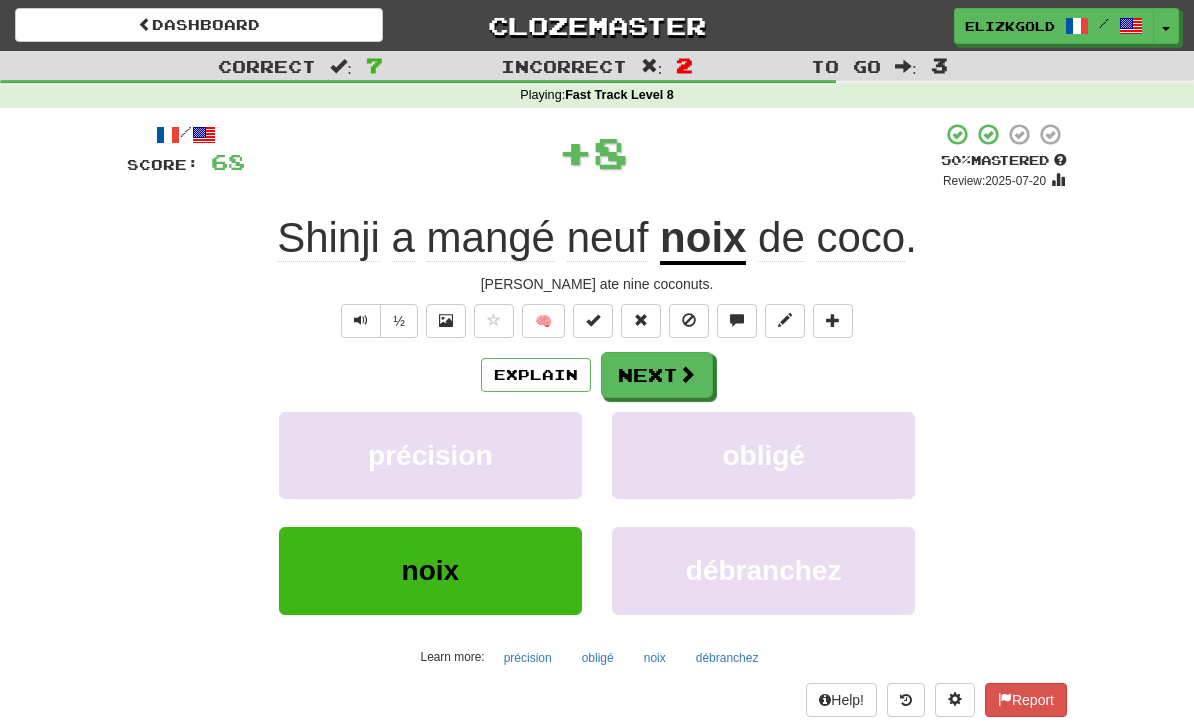 click at bounding box center [687, 374] 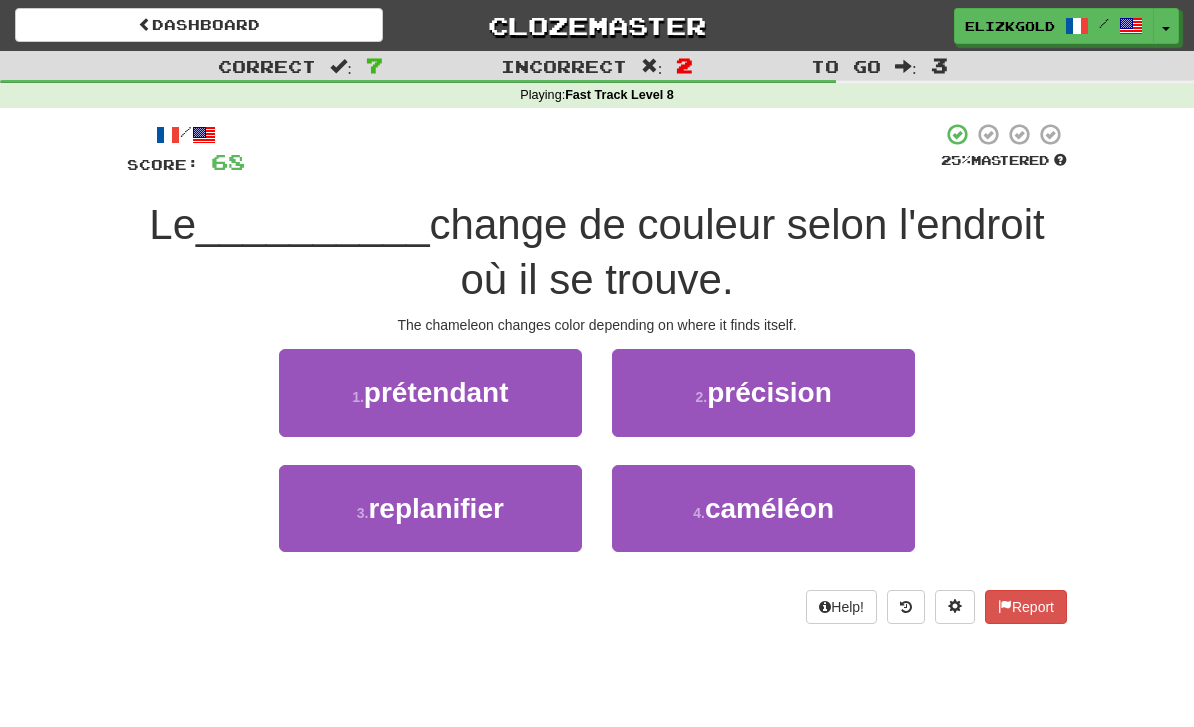 click on "4 .  caméléon" at bounding box center [763, 508] 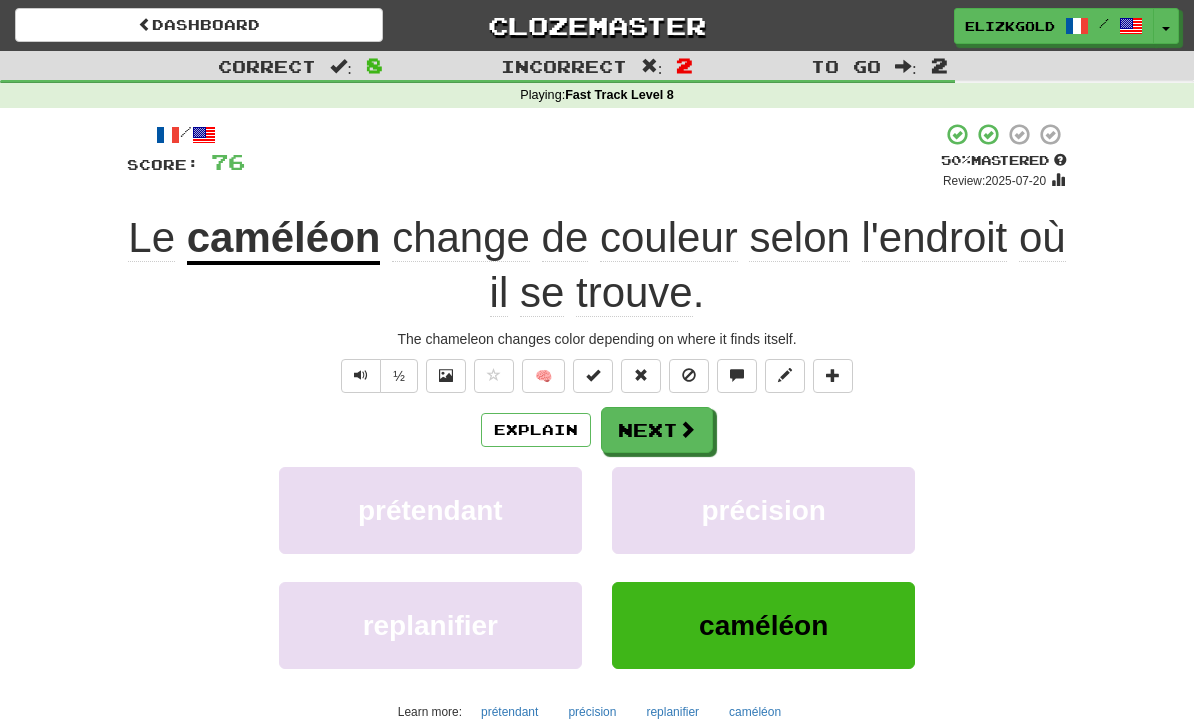 click on "Next" at bounding box center (657, 430) 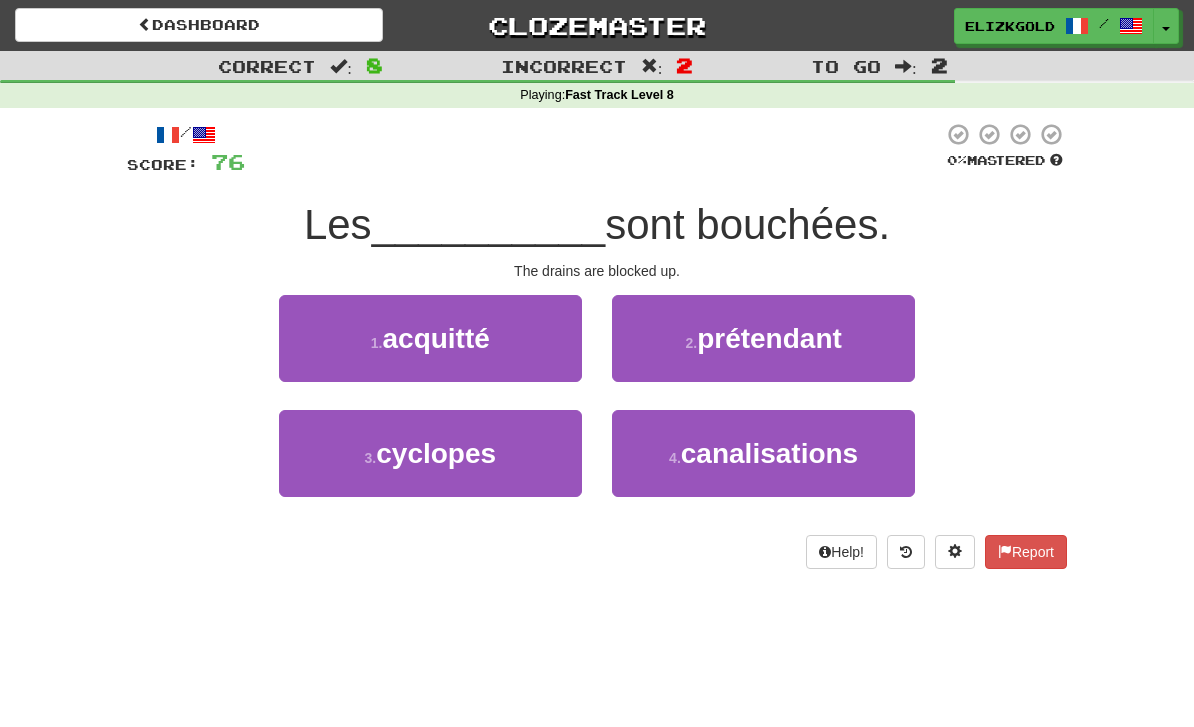 click on "canalisations" at bounding box center [769, 453] 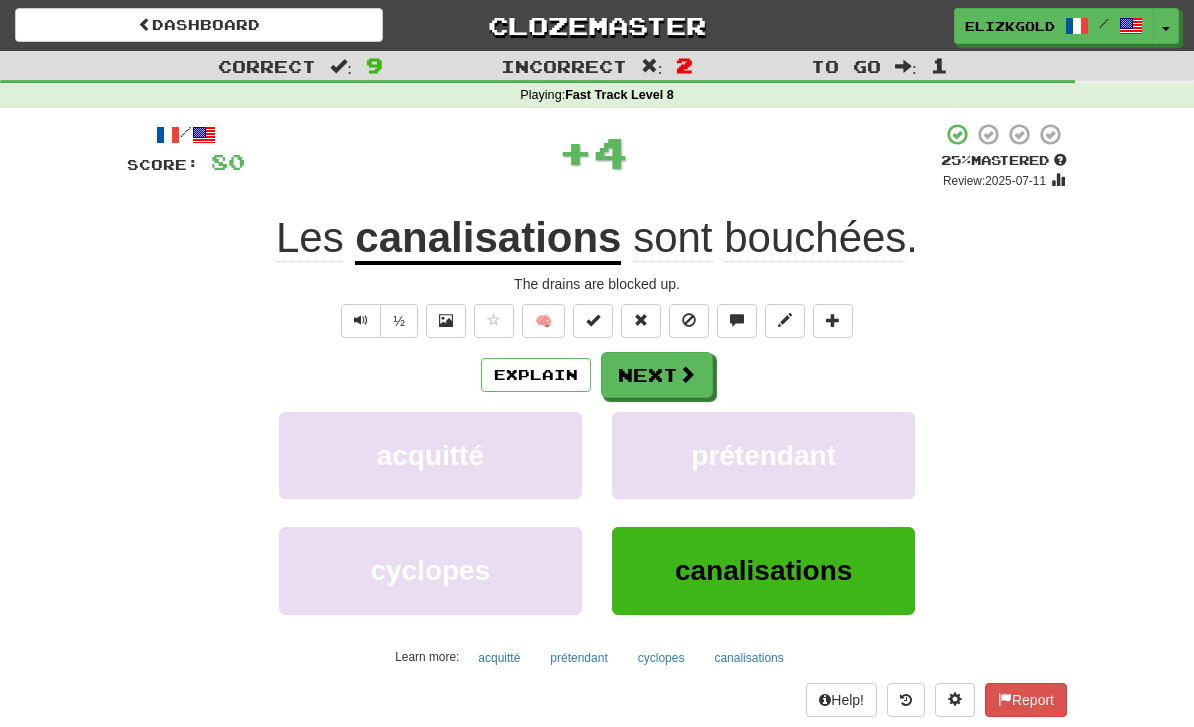 click on "Next" at bounding box center [657, 375] 